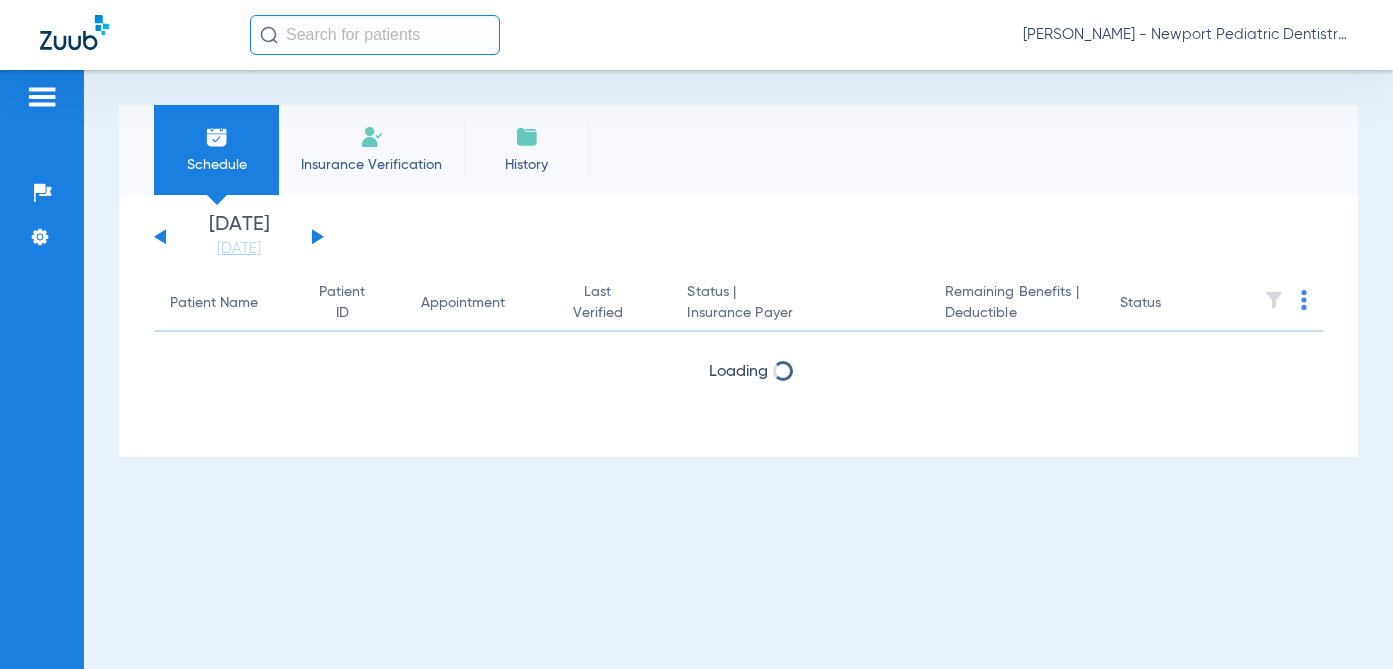 scroll, scrollTop: 0, scrollLeft: 0, axis: both 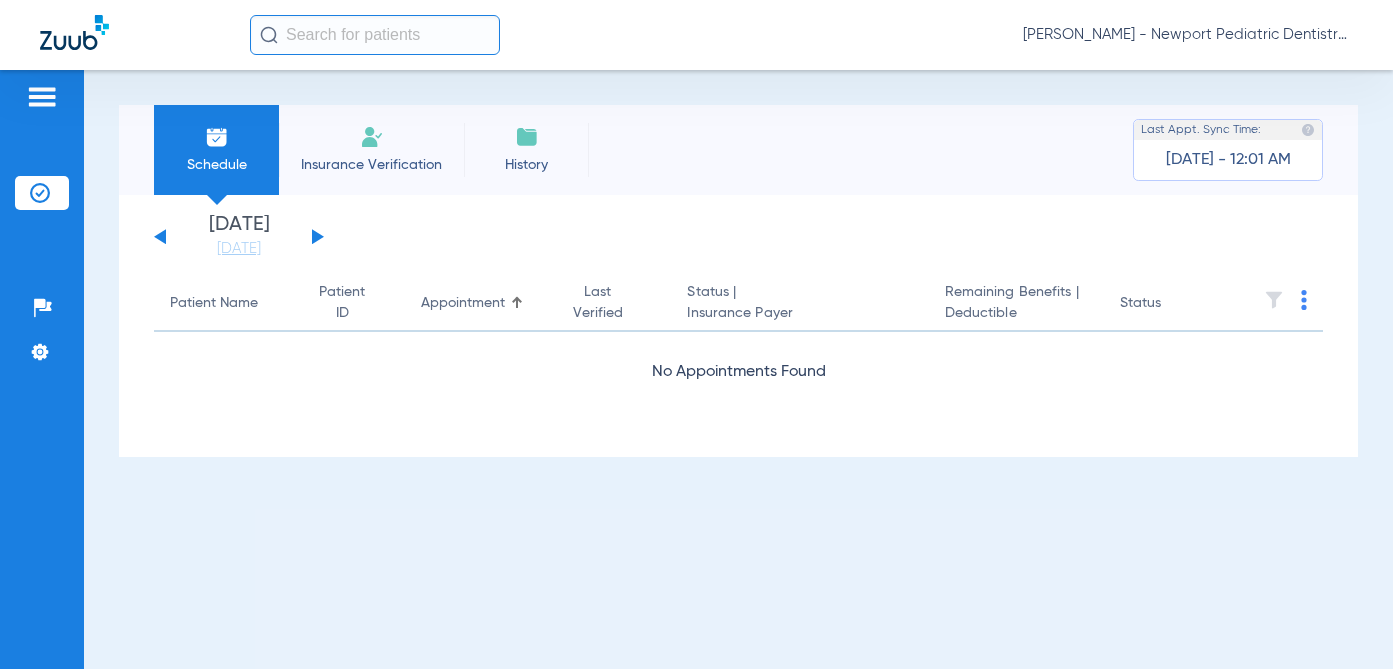 click on "Thursday   05-08-2025   Friday   05-09-2025   Saturday   05-10-2025   Sunday   05-11-2025   Monday   05-12-2025   Tuesday   05-13-2025   Wednesday   05-14-2025   Thursday   05-15-2025   Friday   05-16-2025   Saturday   05-17-2025   Sunday   05-18-2025   Monday   05-19-2025   Tuesday   05-20-2025   Wednesday   05-21-2025   Thursday   05-22-2025   Friday   05-23-2025   Saturday   05-24-2025   Sunday   05-25-2025   Monday   05-26-2025   Tuesday   05-27-2025   Wednesday   05-28-2025   Thursday   05-29-2025   Friday   05-30-2025   Saturday   05-31-2025   Sunday   06-01-2025   Monday   06-02-2025   Tuesday   06-03-2025   Wednesday   06-04-2025   Thursday   06-05-2025   Friday   06-06-2025   Saturday   06-07-2025   Sunday   06-08-2025   Monday   06-09-2025   Tuesday   06-10-2025   Wednesday   06-11-2025   Thursday   06-12-2025   Friday   06-13-2025   Saturday   06-14-2025   Sunday   06-15-2025   Monday   06-16-2025   Tuesday   06-17-2025   Wednesday   06-18-2025   Thursday   06-19-2025   Friday   06-20-2025" 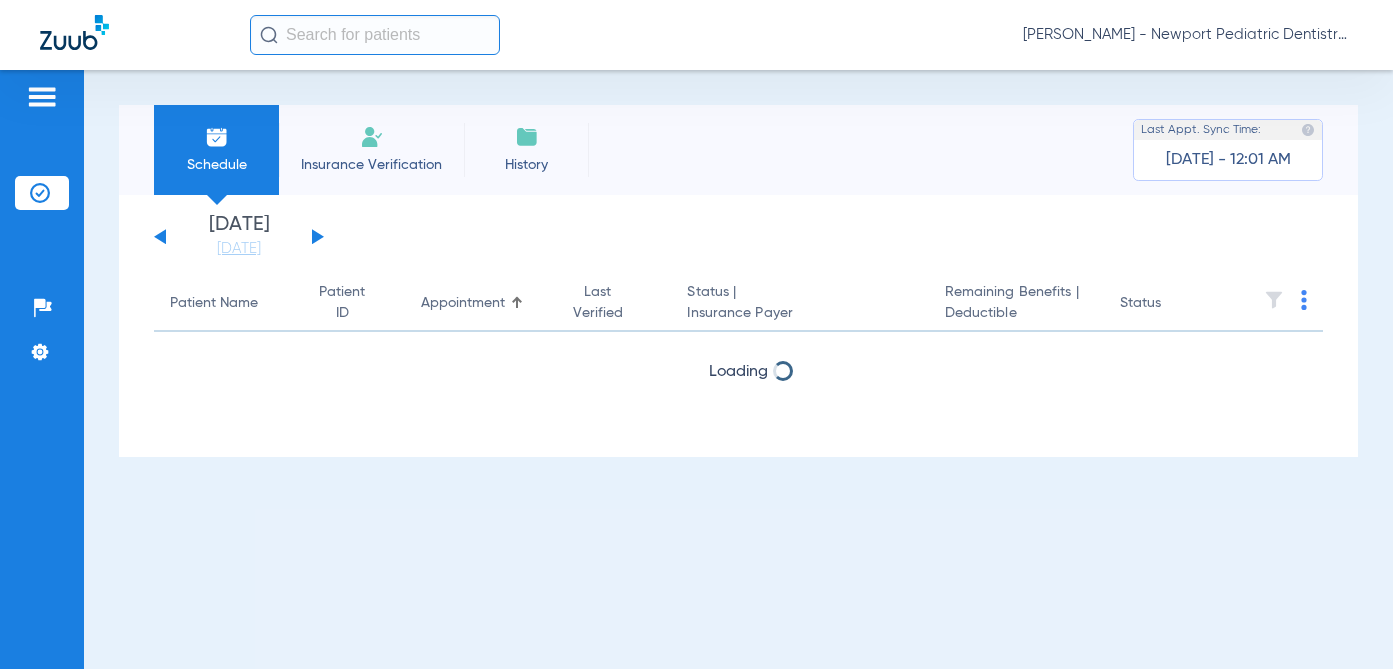 click 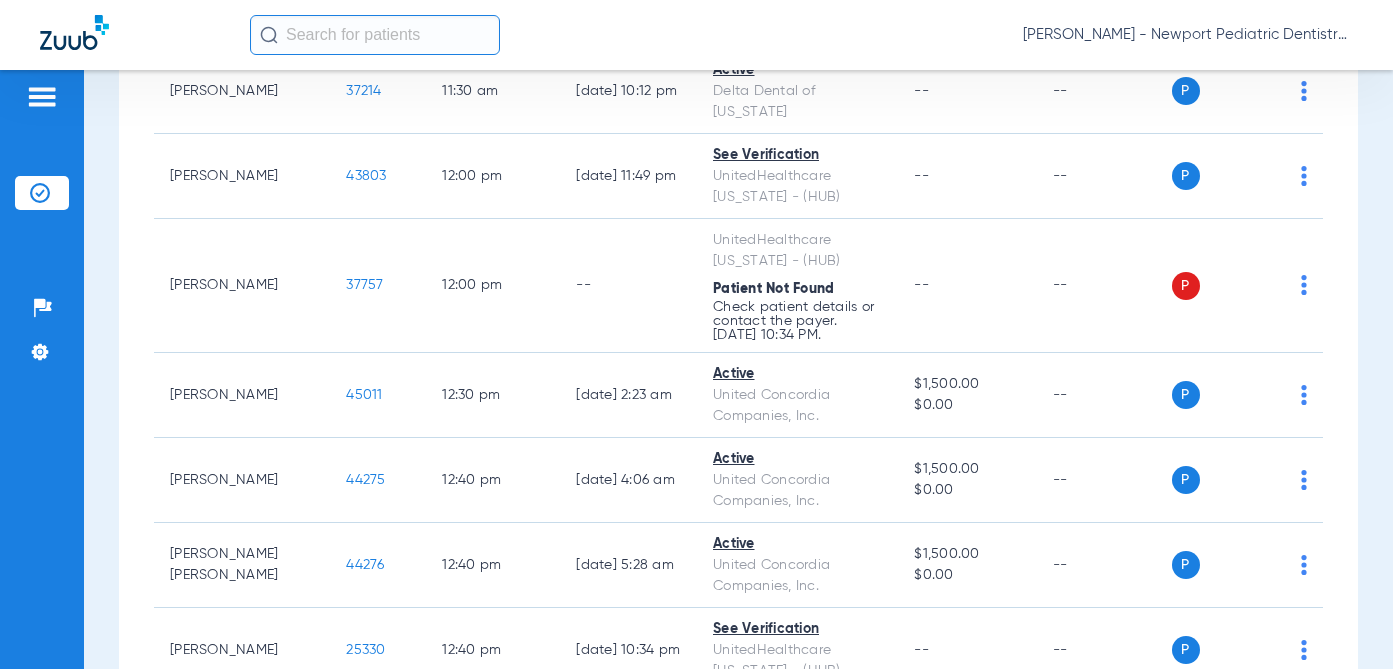 scroll, scrollTop: 3699, scrollLeft: 0, axis: vertical 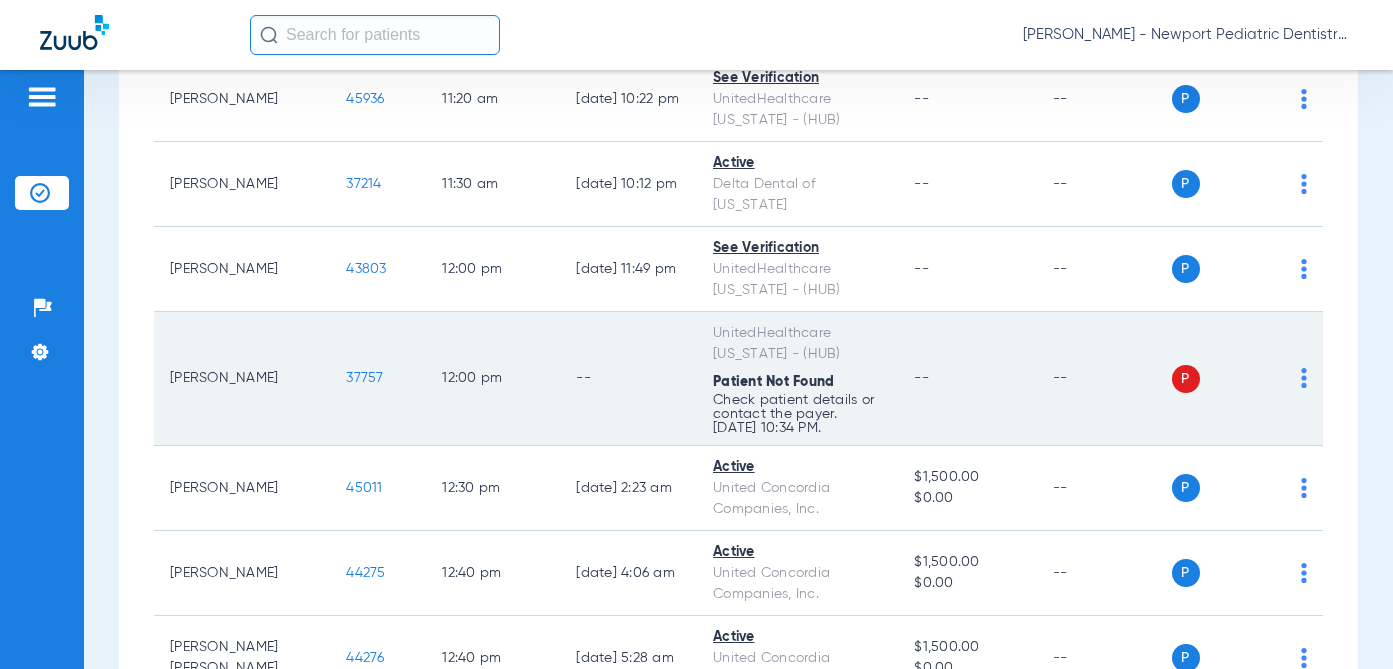 click on "37757" 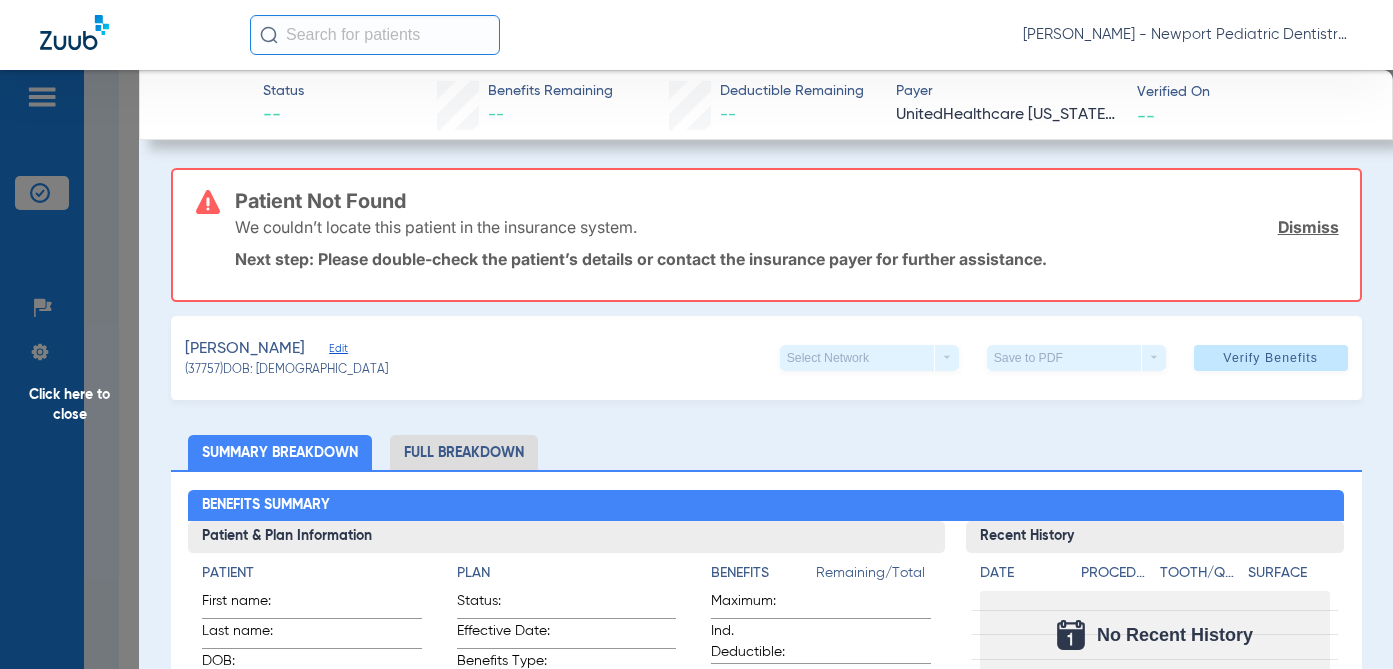 type on "Yamille" 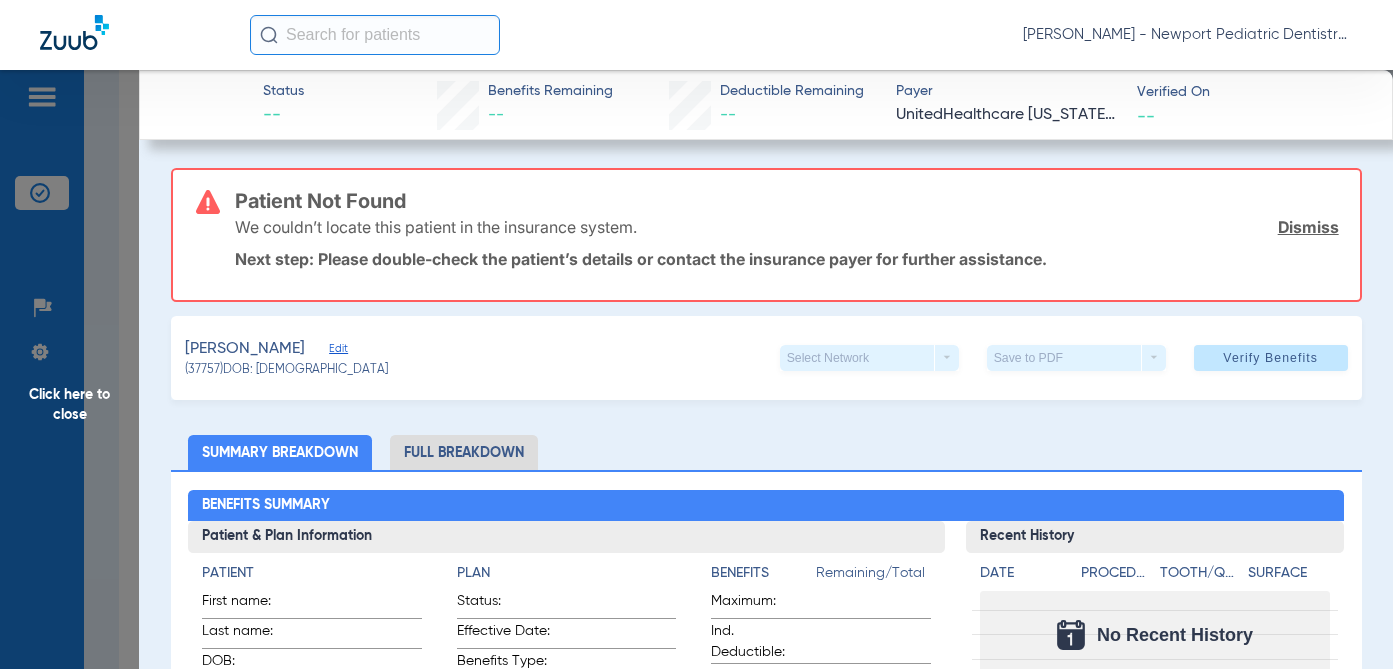 type on "Gonzalez" 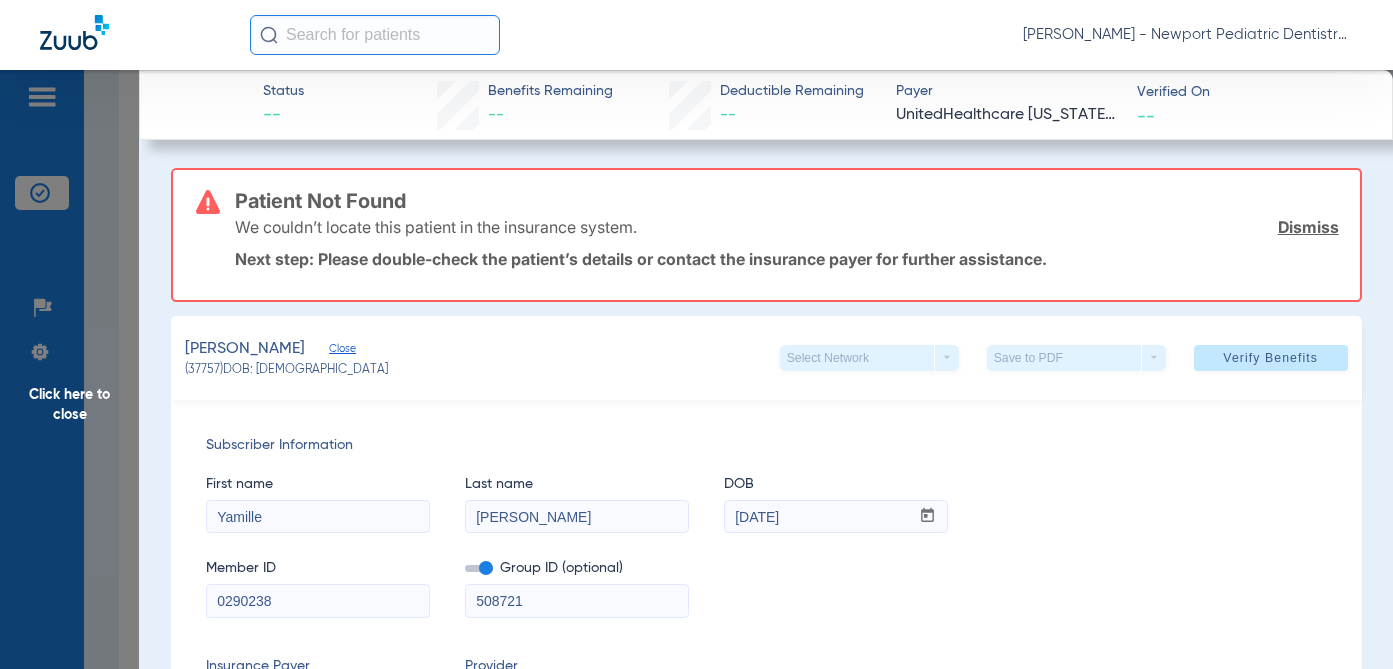 click on "Gonzalez" at bounding box center (577, 517) 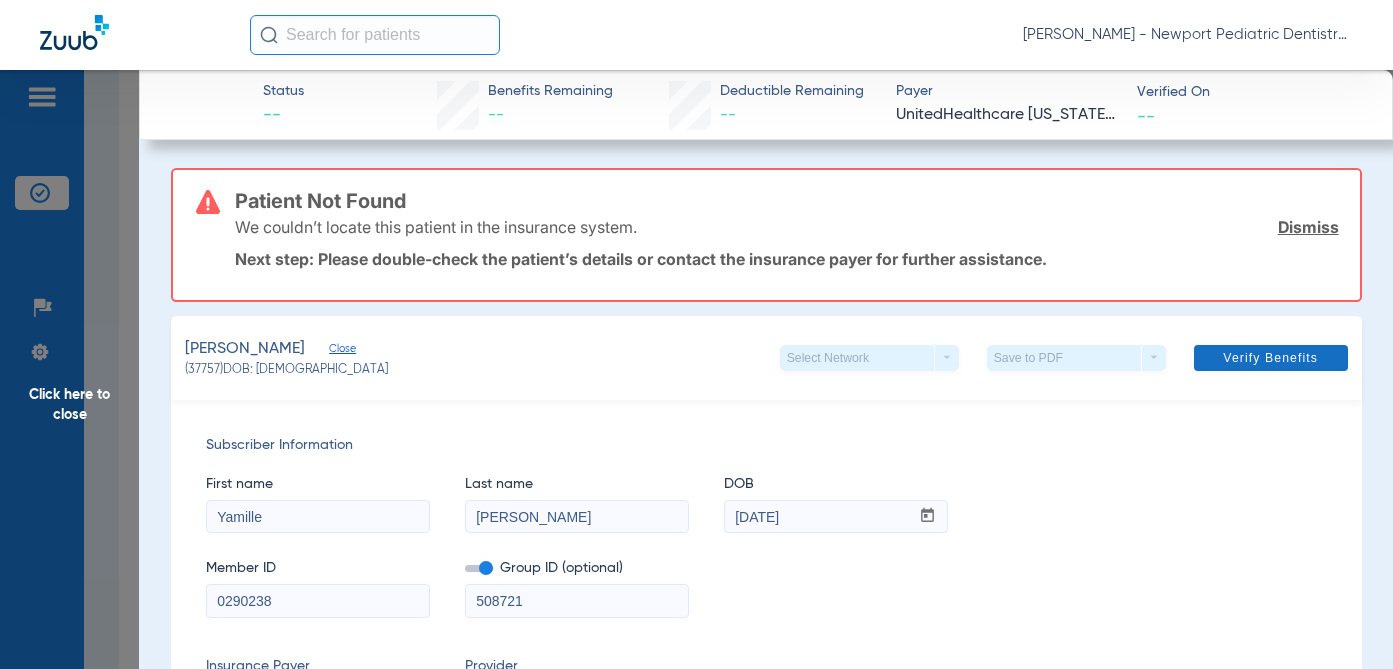 type on "[PERSON_NAME]" 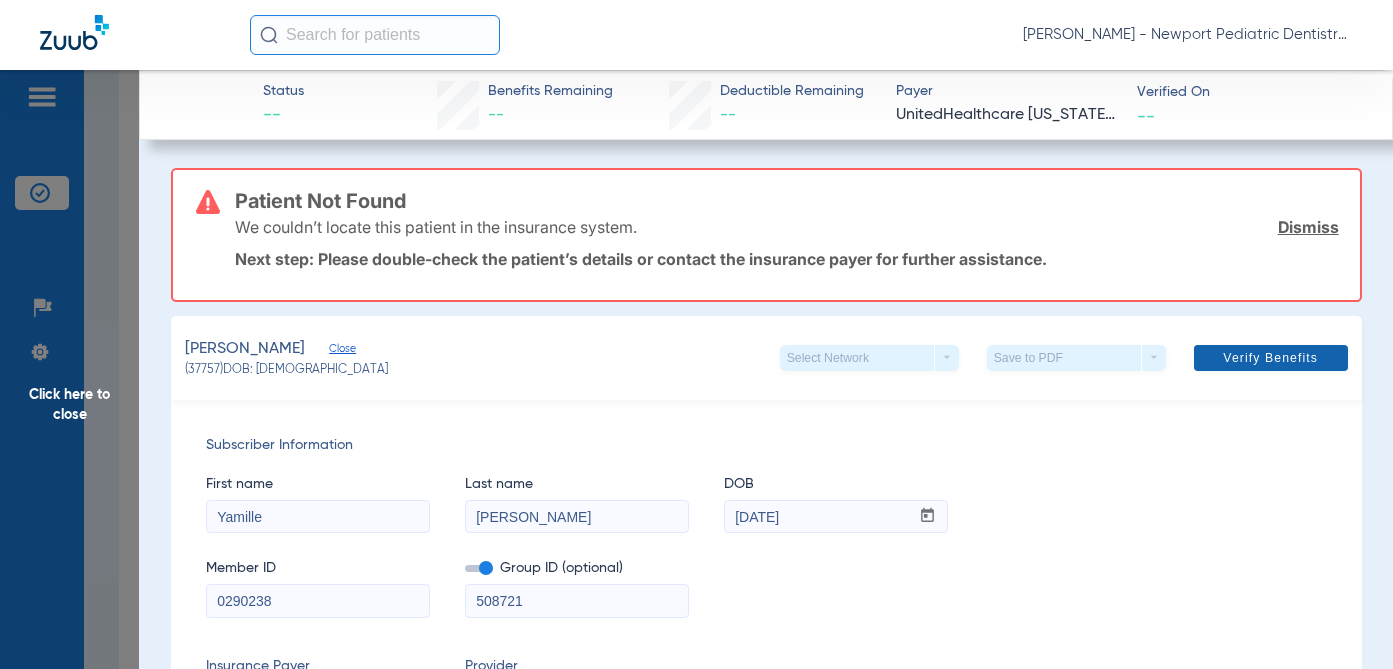 click on "Verify Benefits" 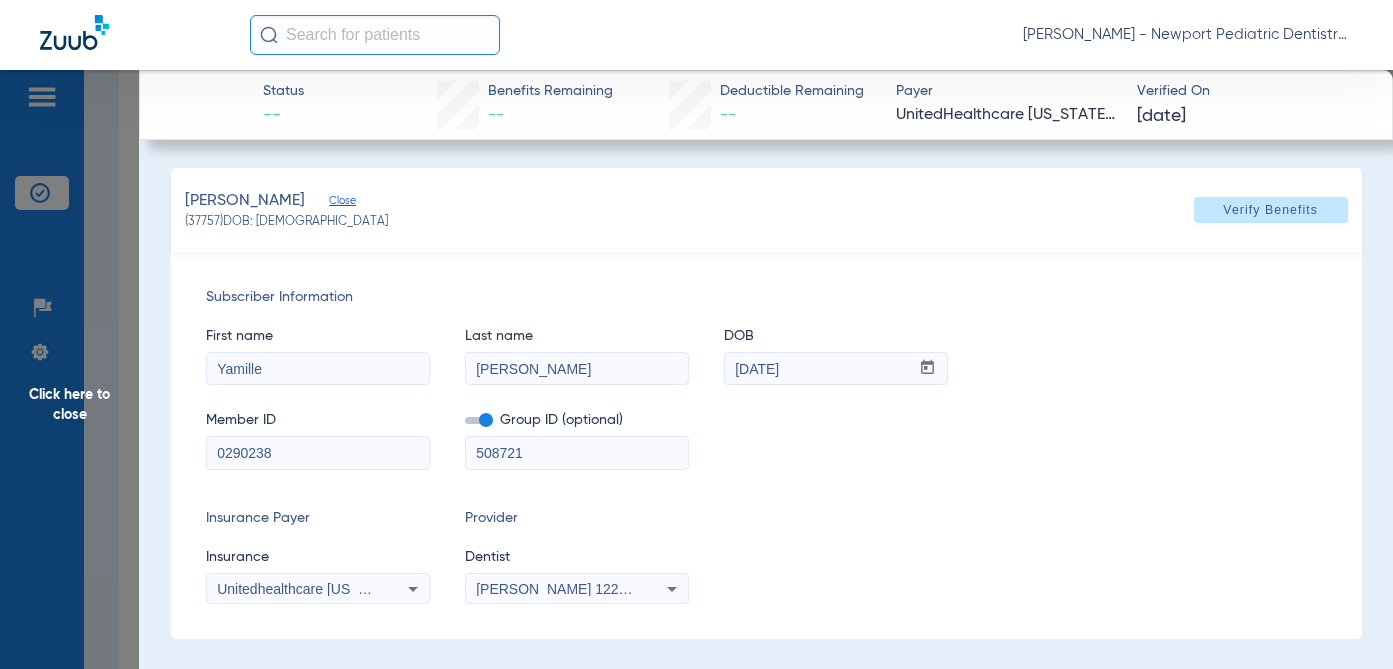 scroll, scrollTop: 10, scrollLeft: 0, axis: vertical 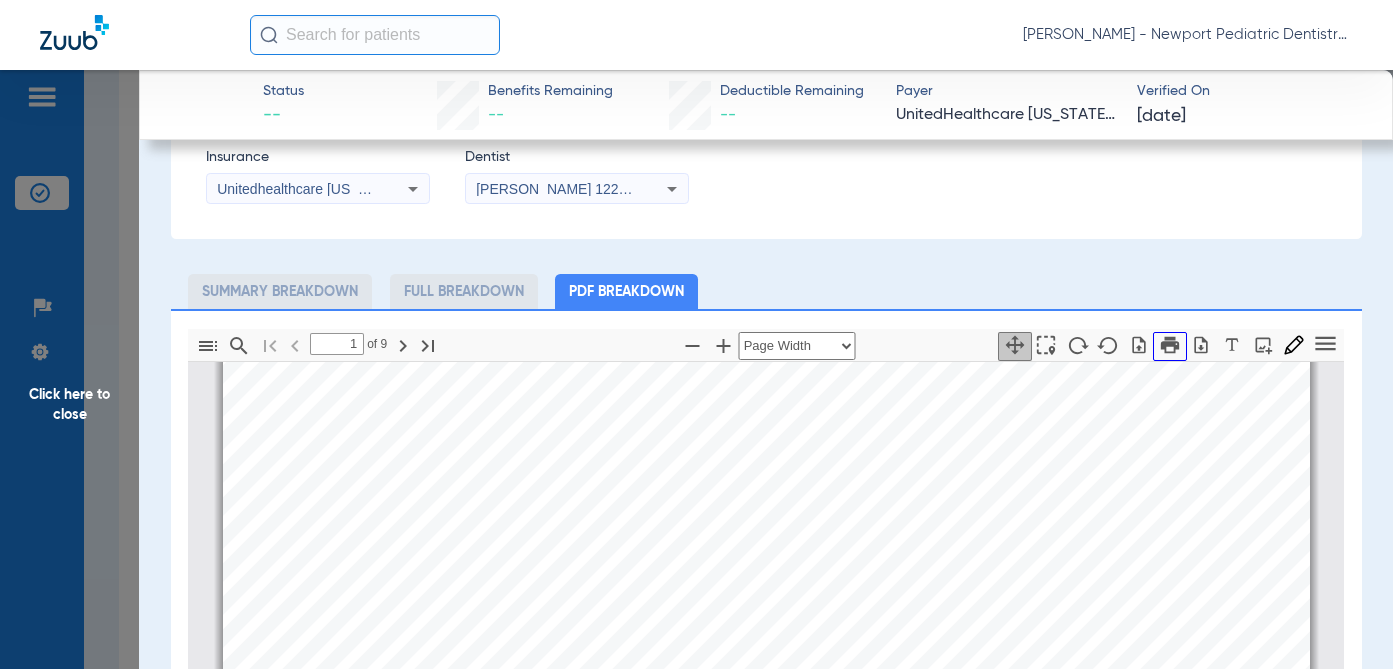 click 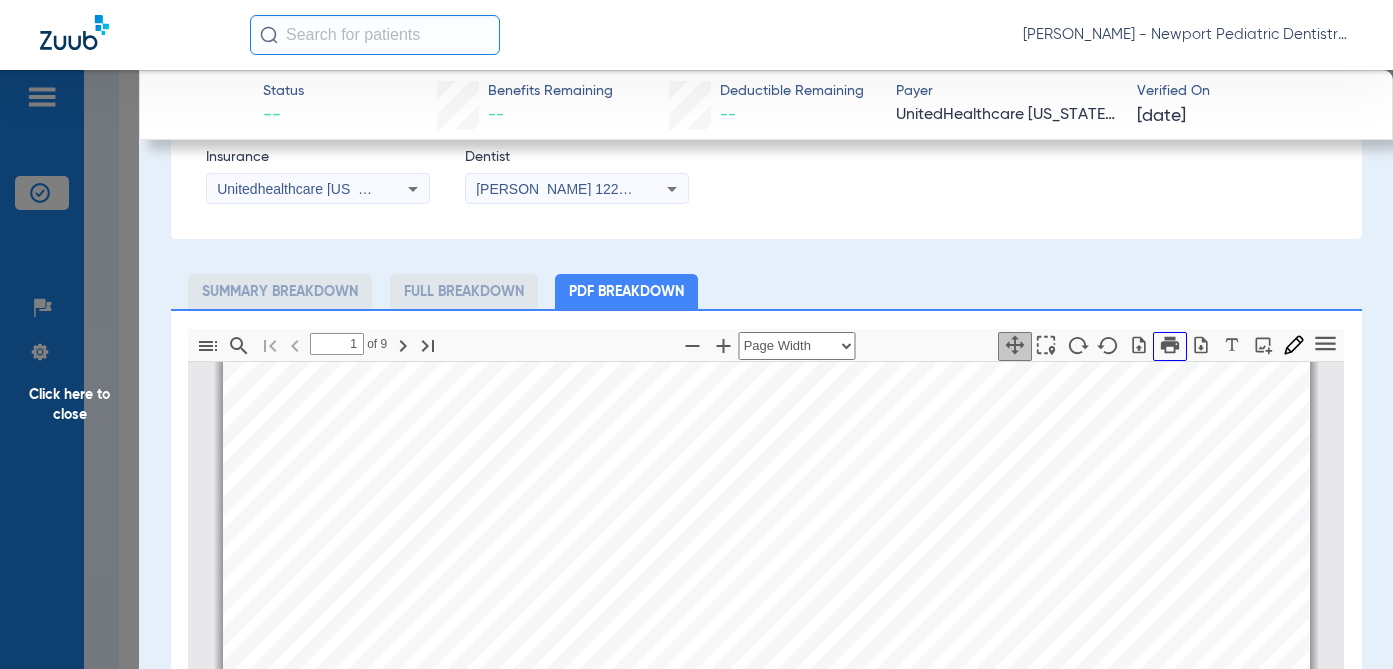 scroll, scrollTop: 300, scrollLeft: 0, axis: vertical 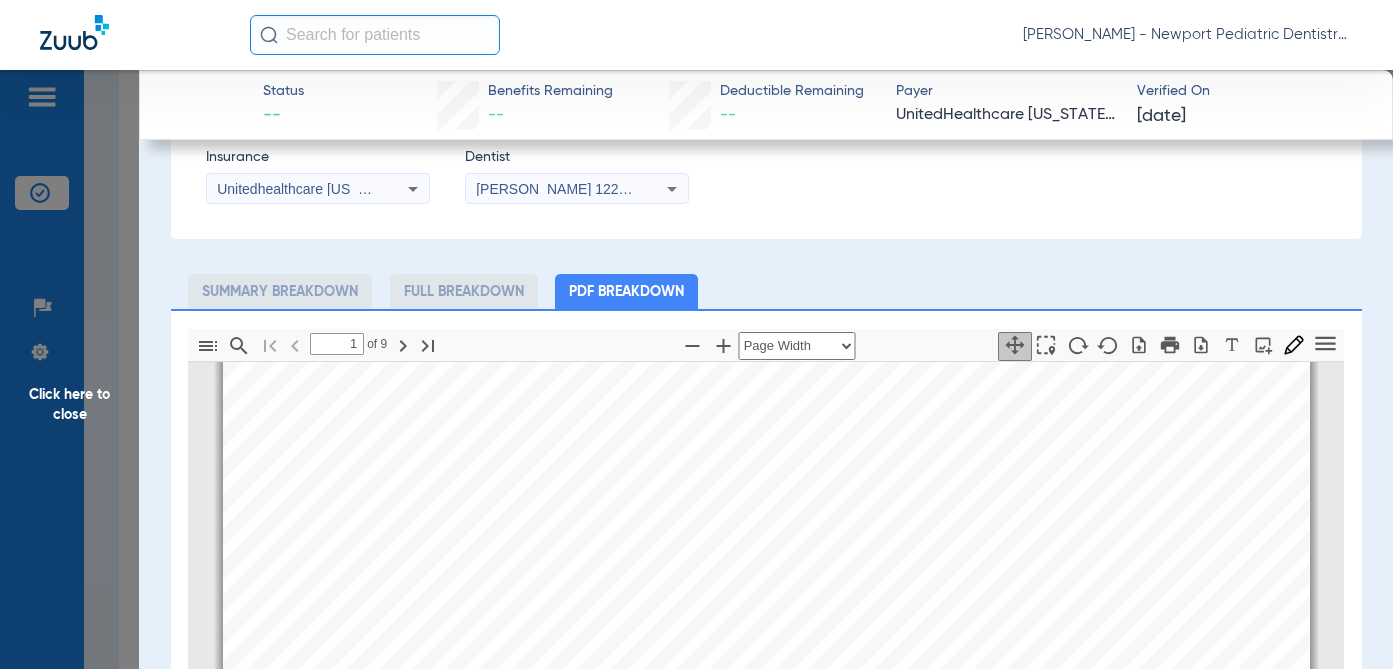 drag, startPoint x: 838, startPoint y: 449, endPoint x: 526, endPoint y: 288, distance: 351.09116 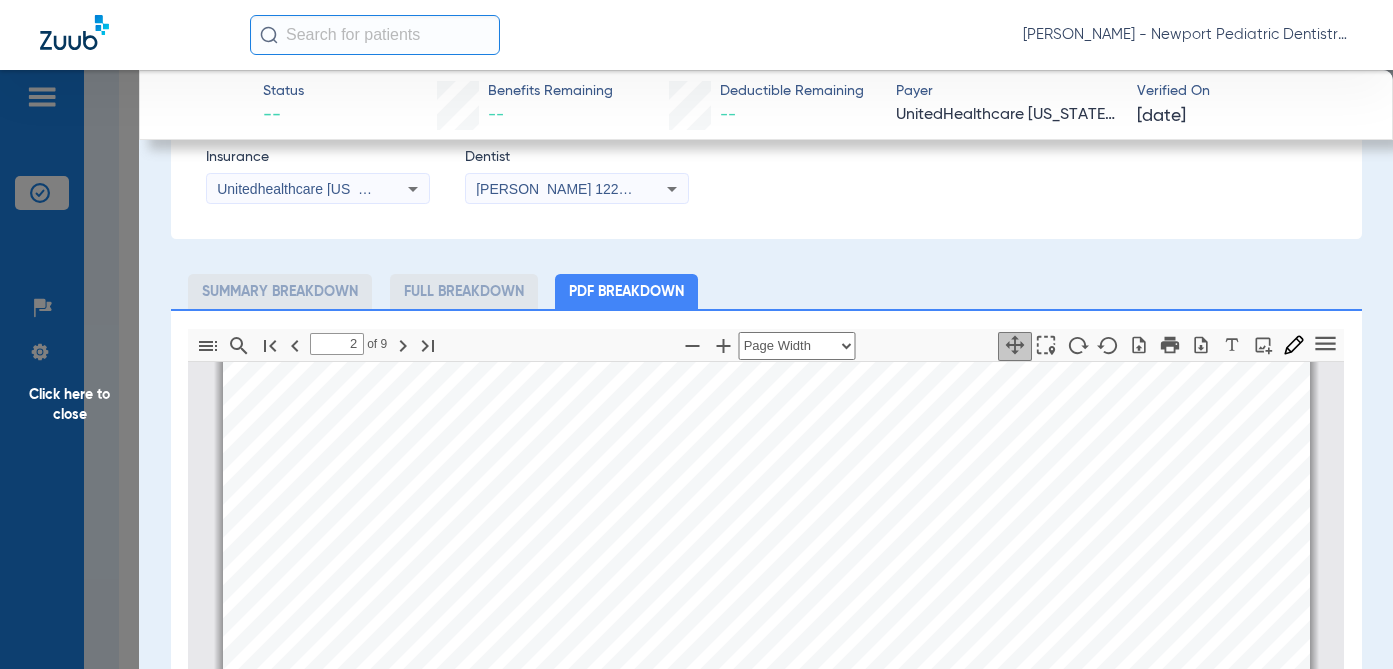 scroll, scrollTop: 2400, scrollLeft: 0, axis: vertical 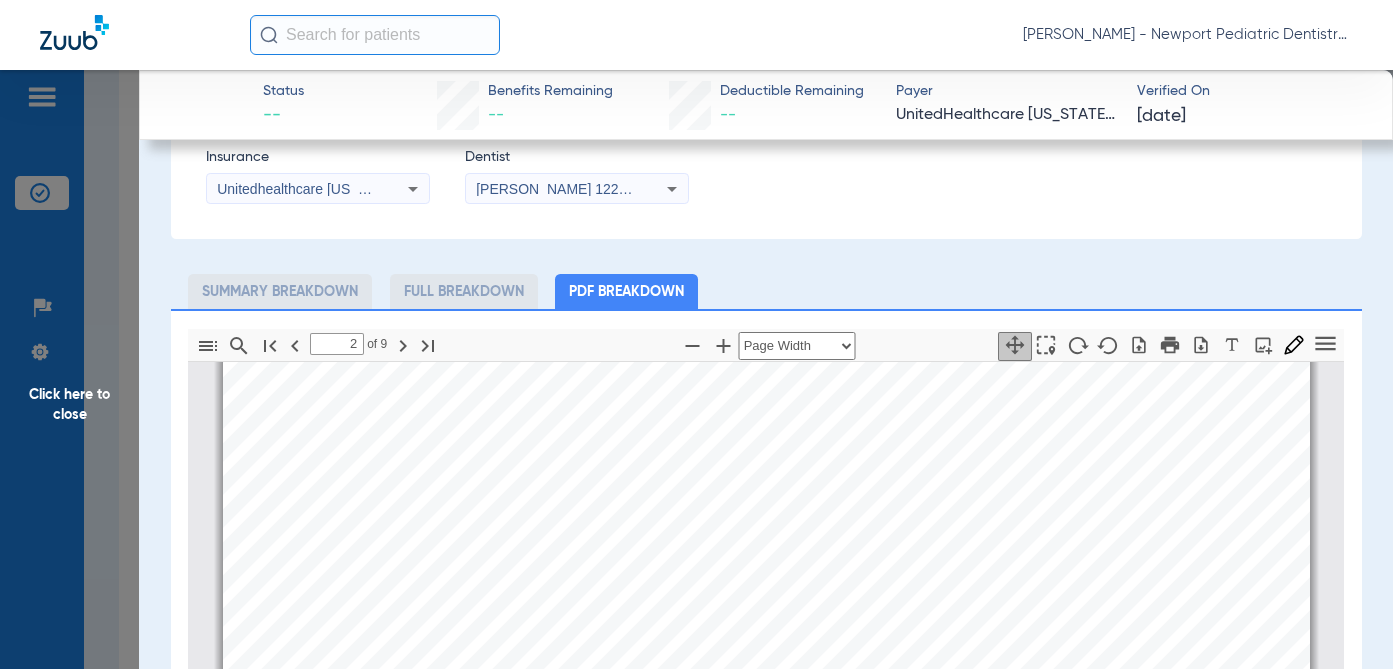click on "Highlight         Add image              Tools" at bounding box center (1169, 347) 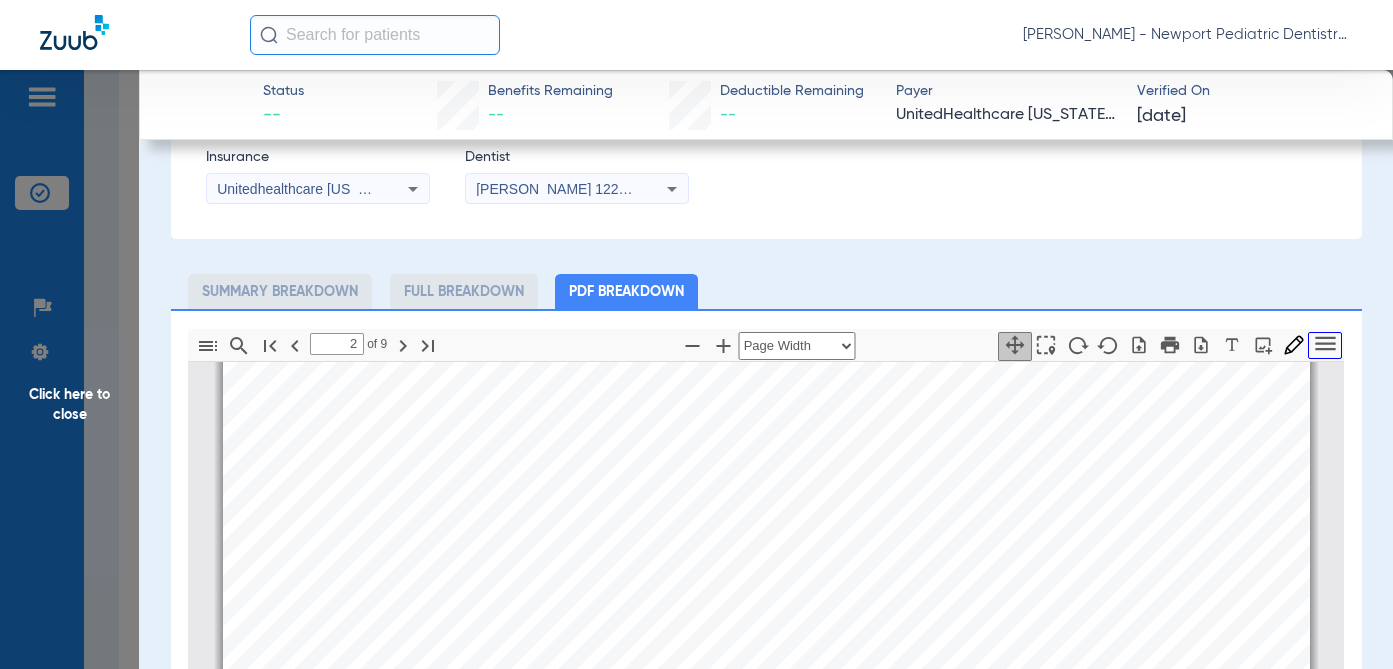 click 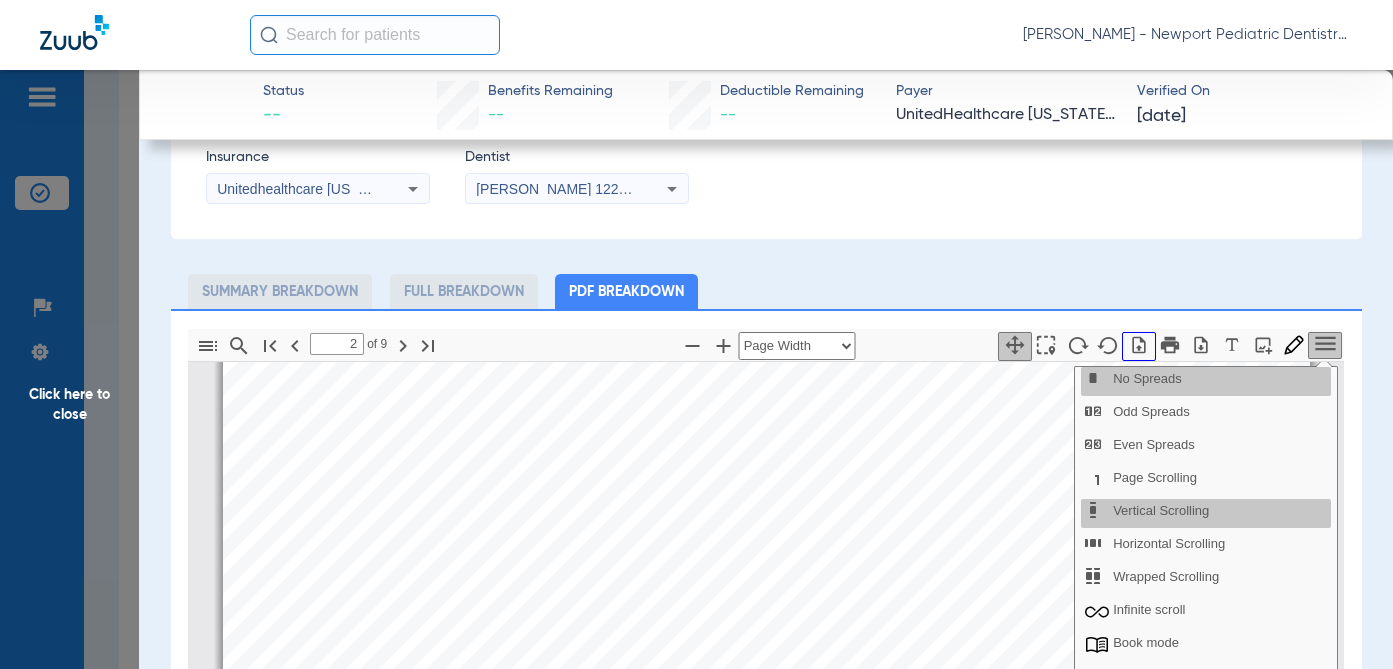 click 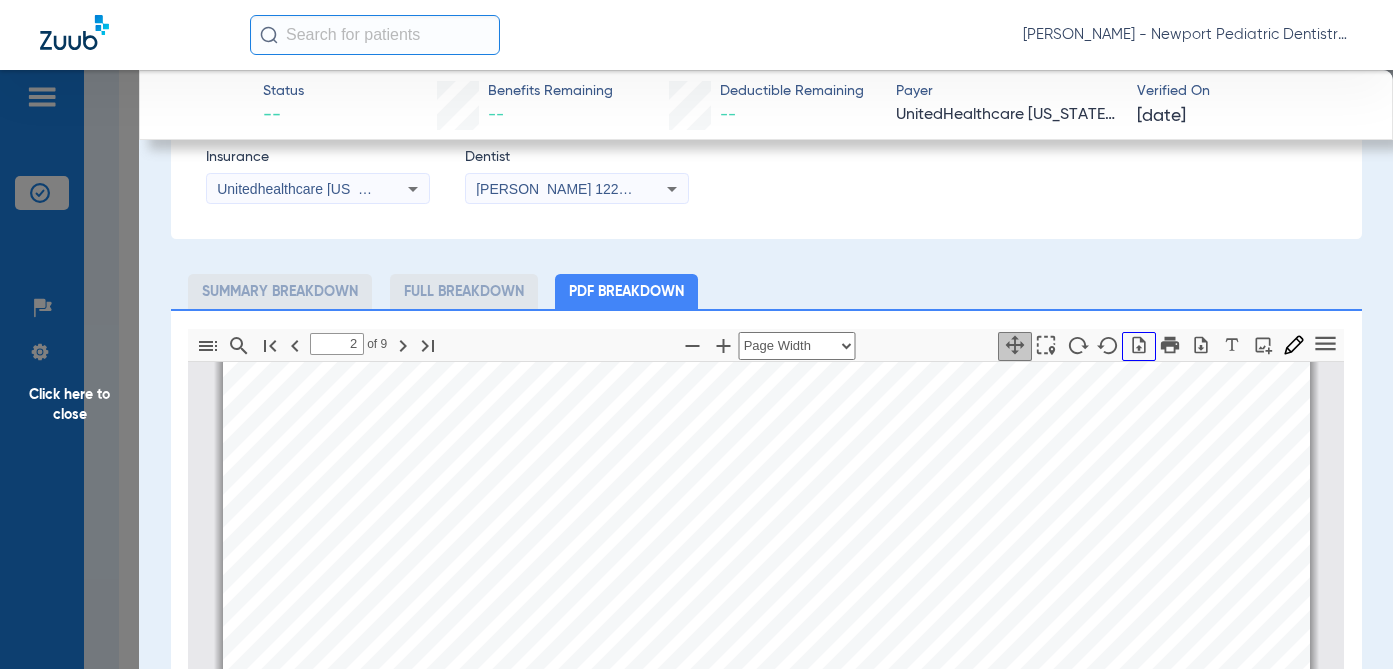 type on "1" 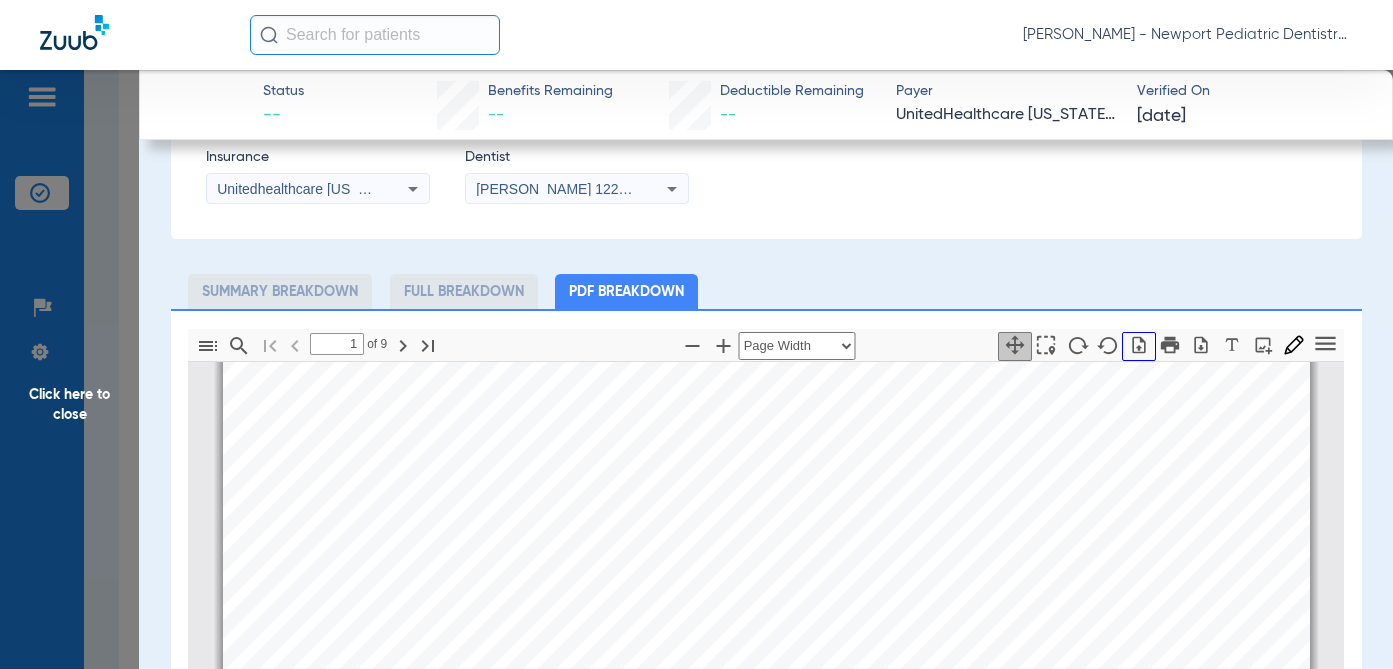 scroll, scrollTop: 800, scrollLeft: 0, axis: vertical 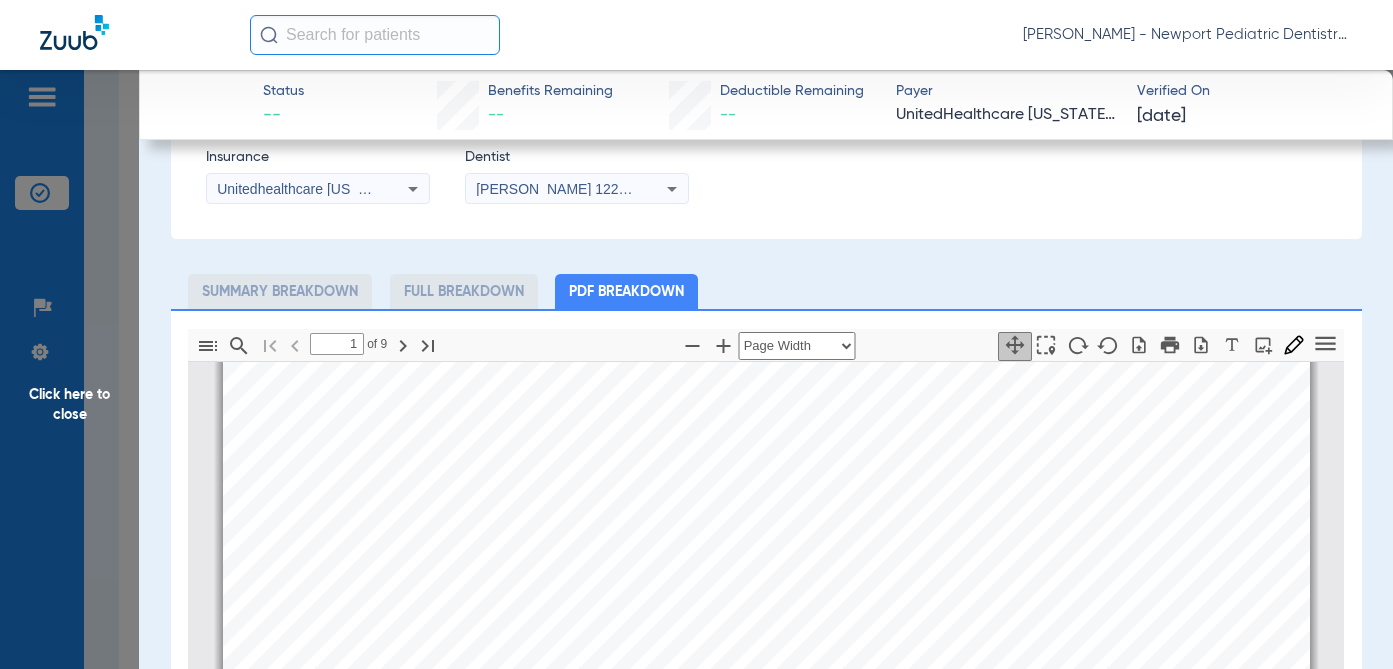 click 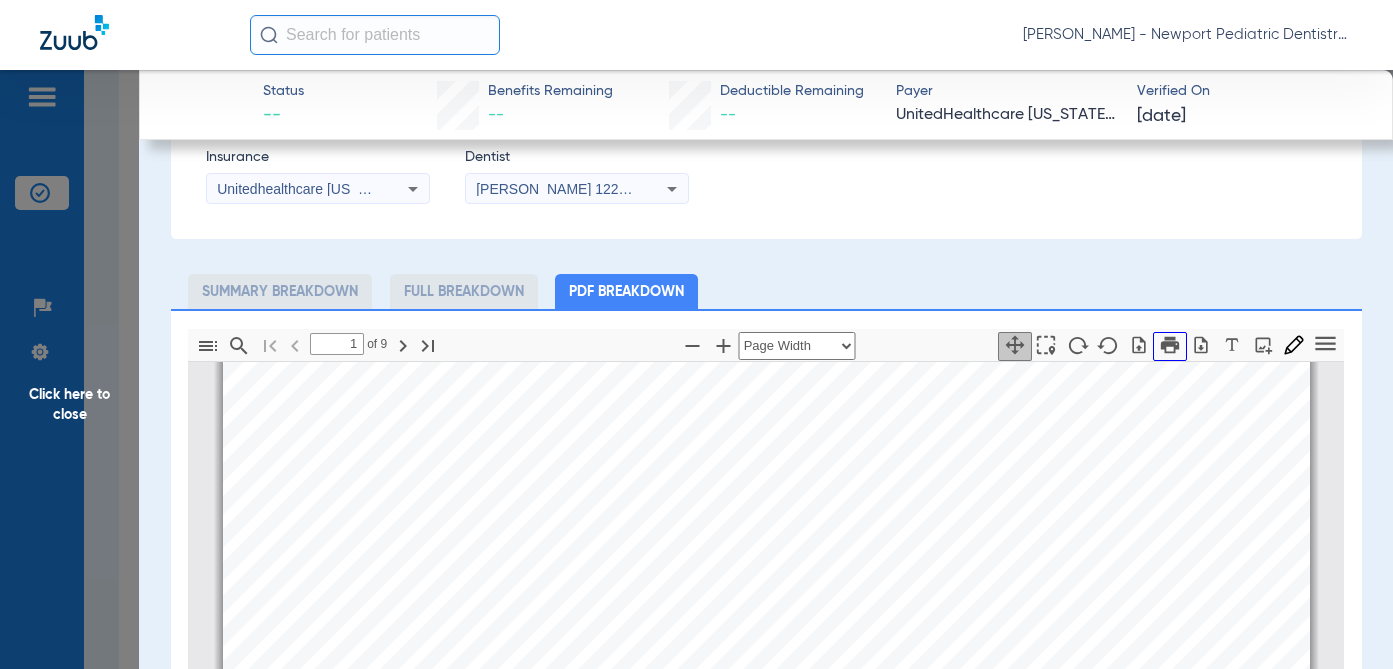click 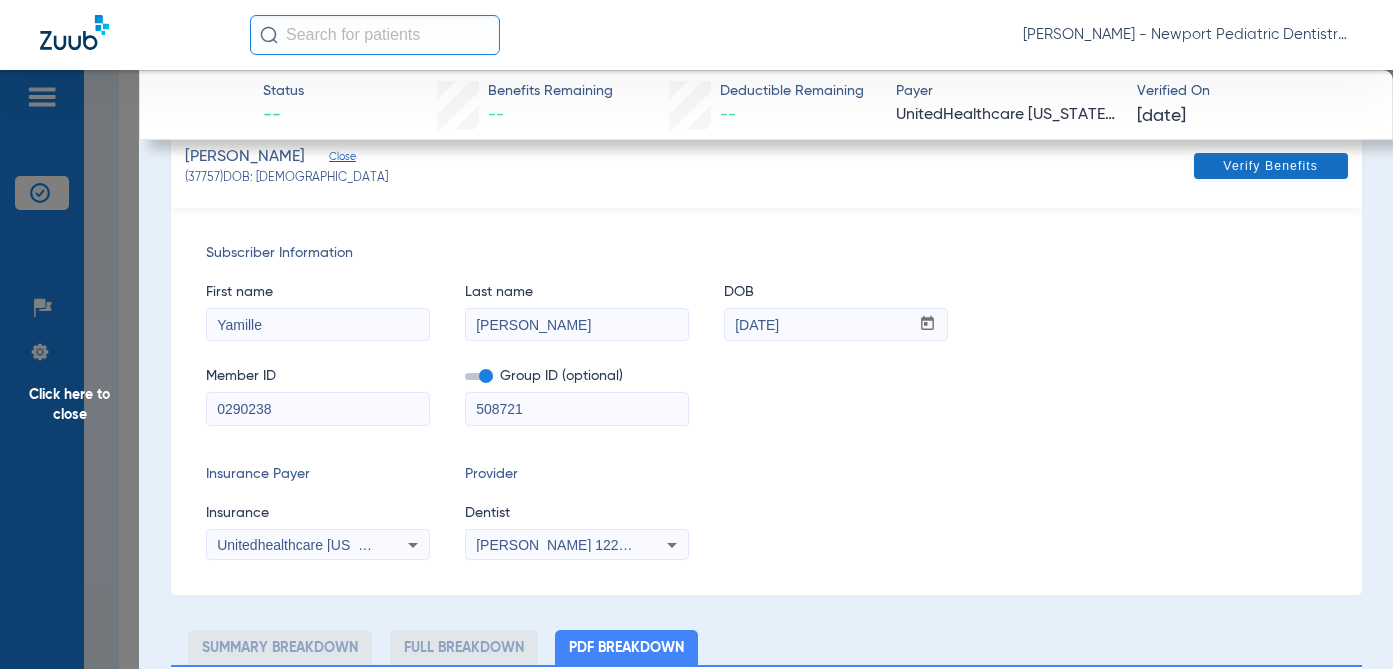 scroll, scrollTop: 0, scrollLeft: 0, axis: both 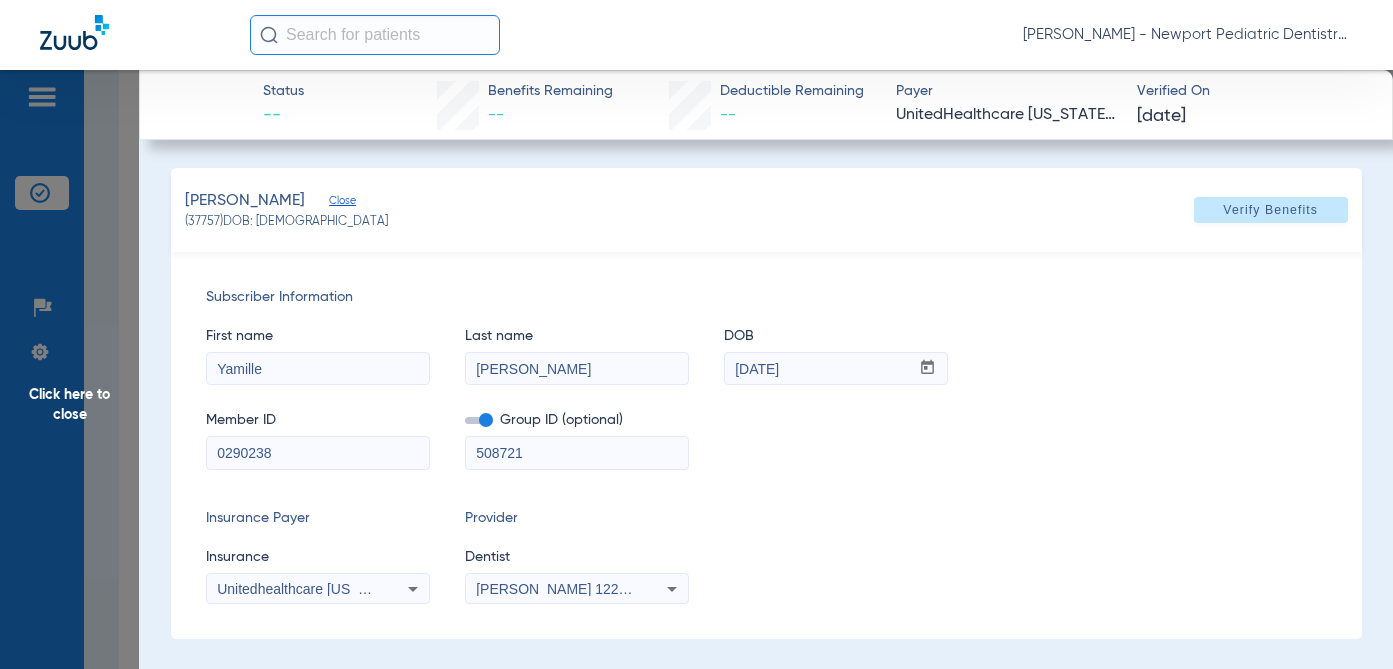 click on "Click here to close" 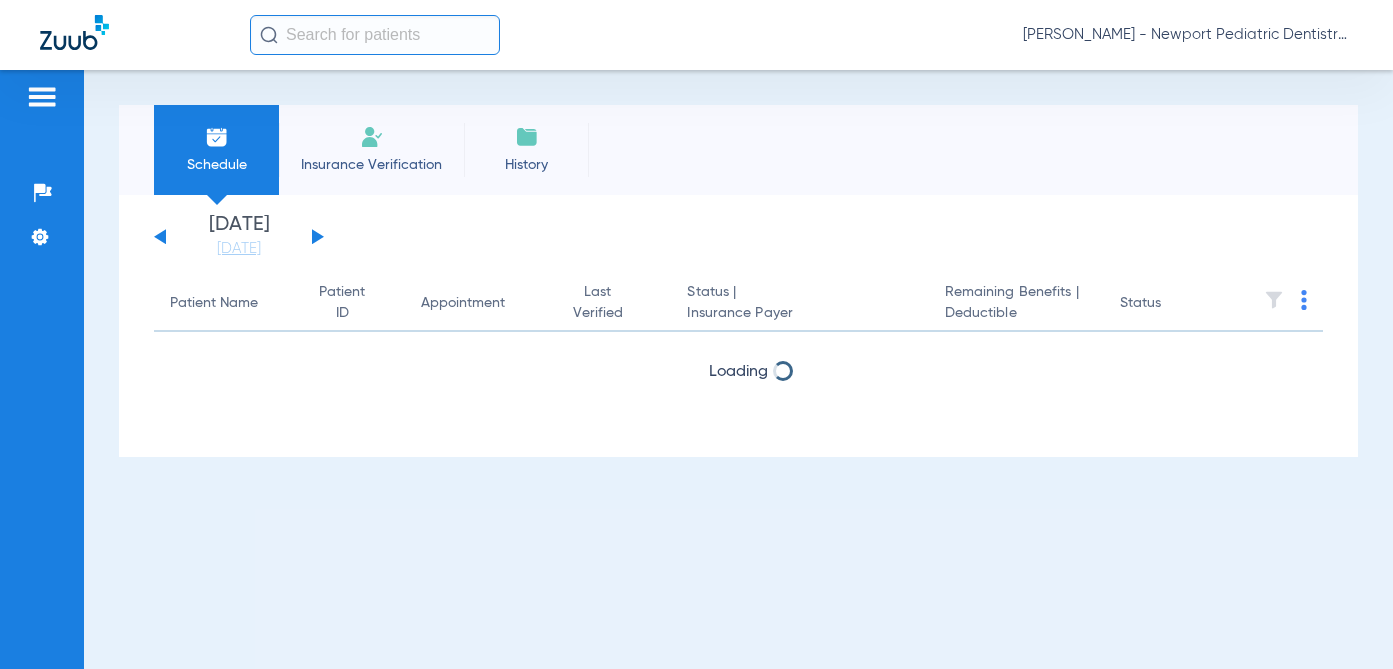 scroll, scrollTop: 0, scrollLeft: 0, axis: both 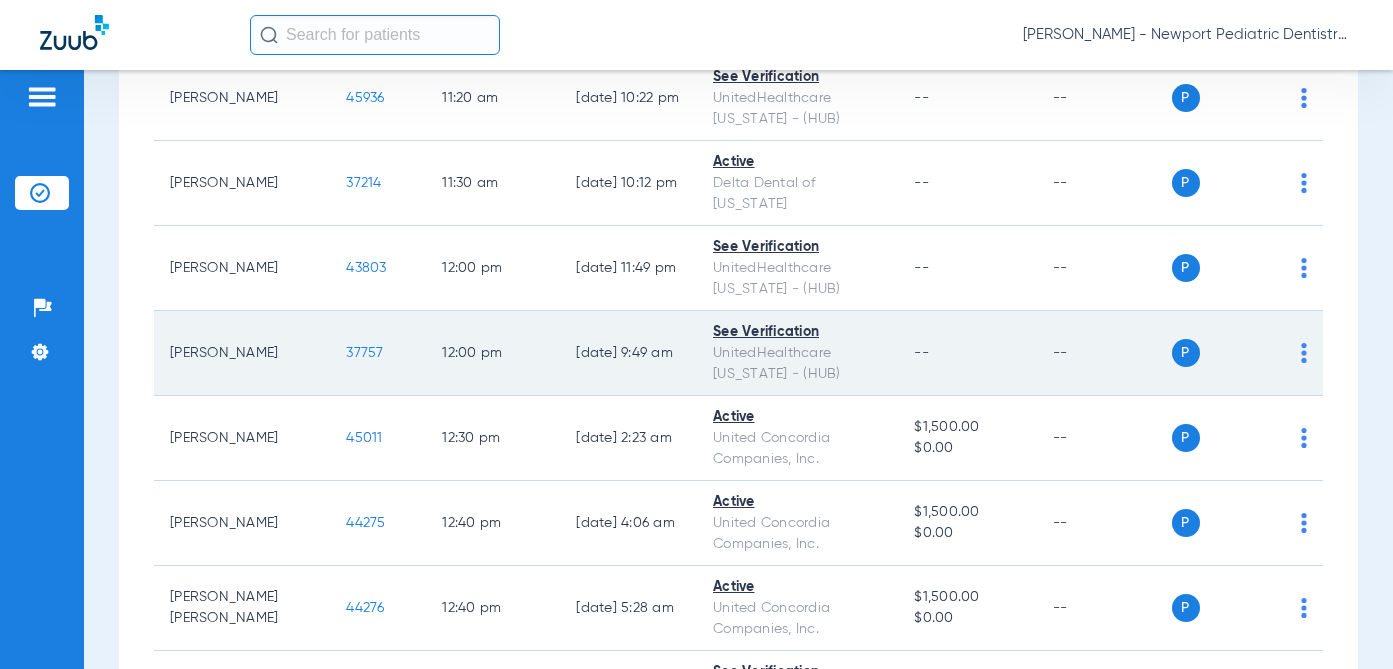 click on "37757" 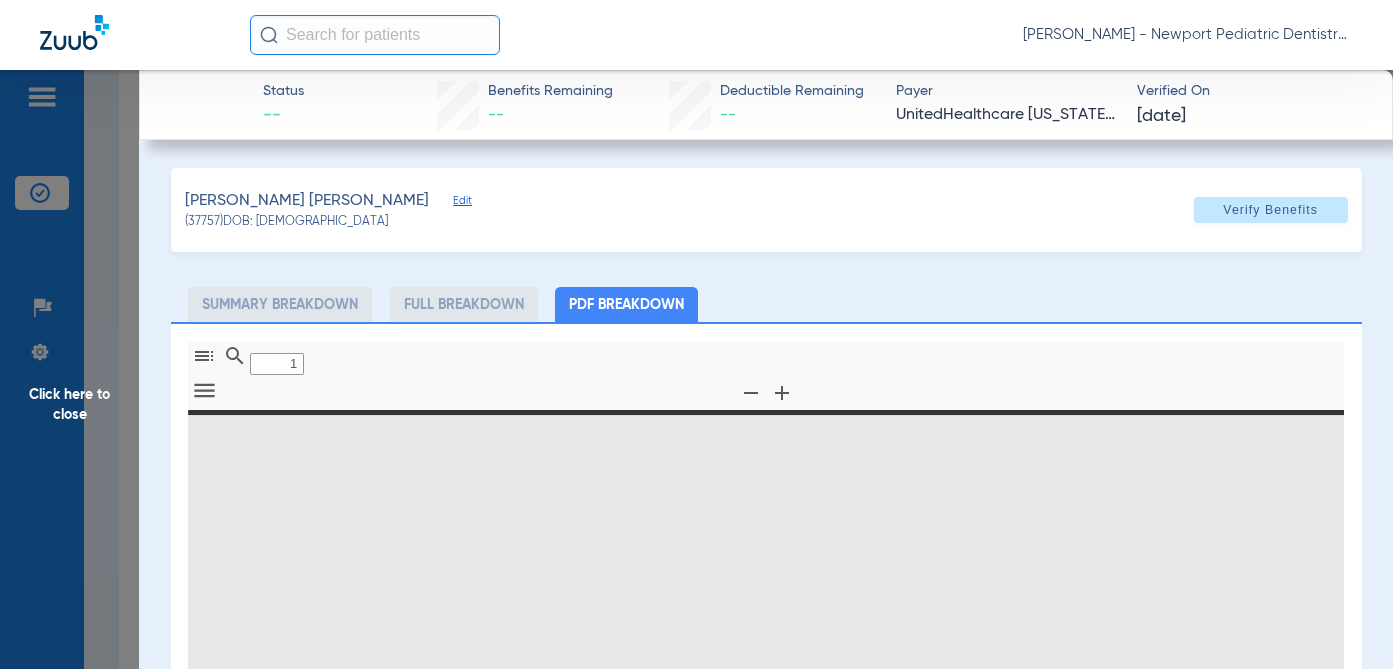 type on "0" 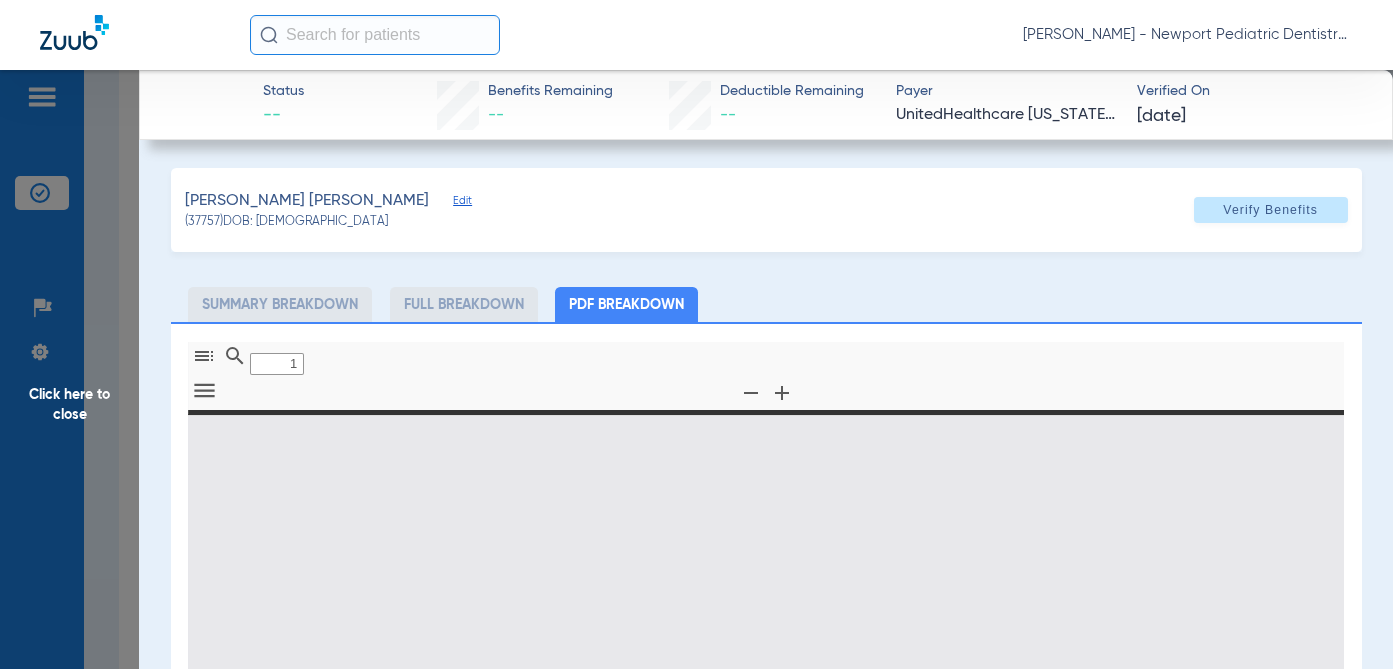 select on "page-width" 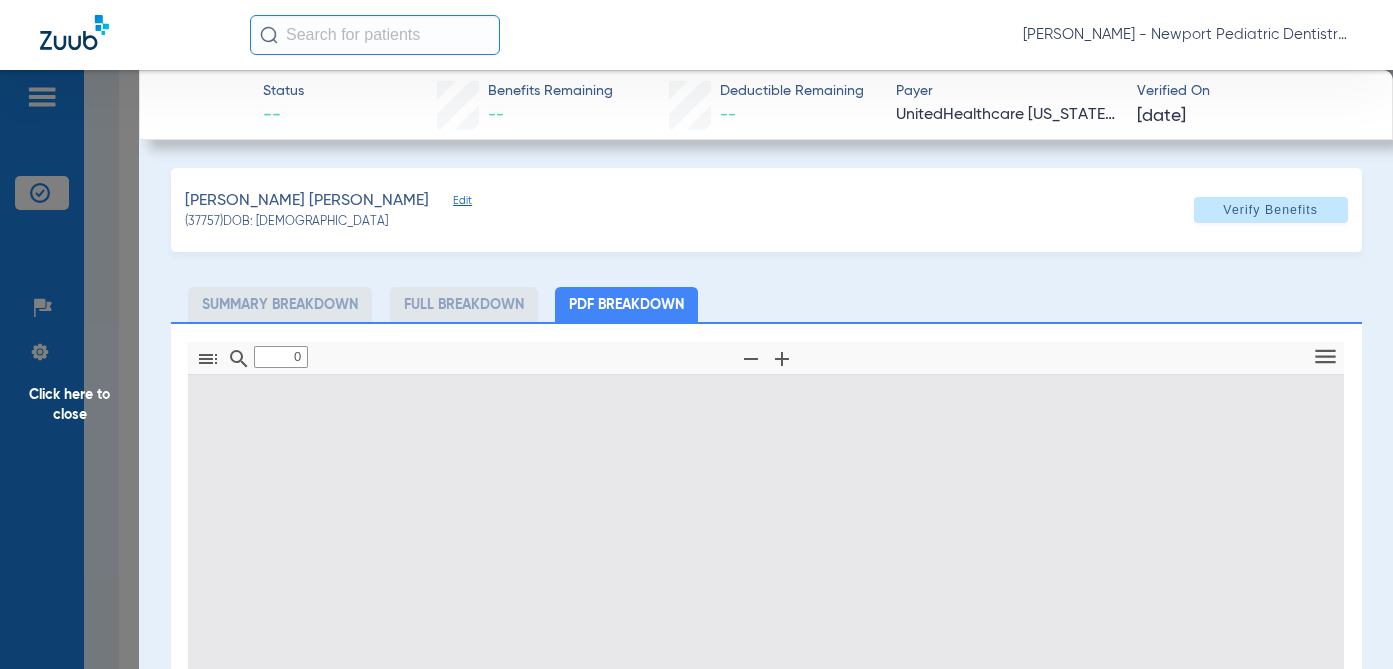 type on "1" 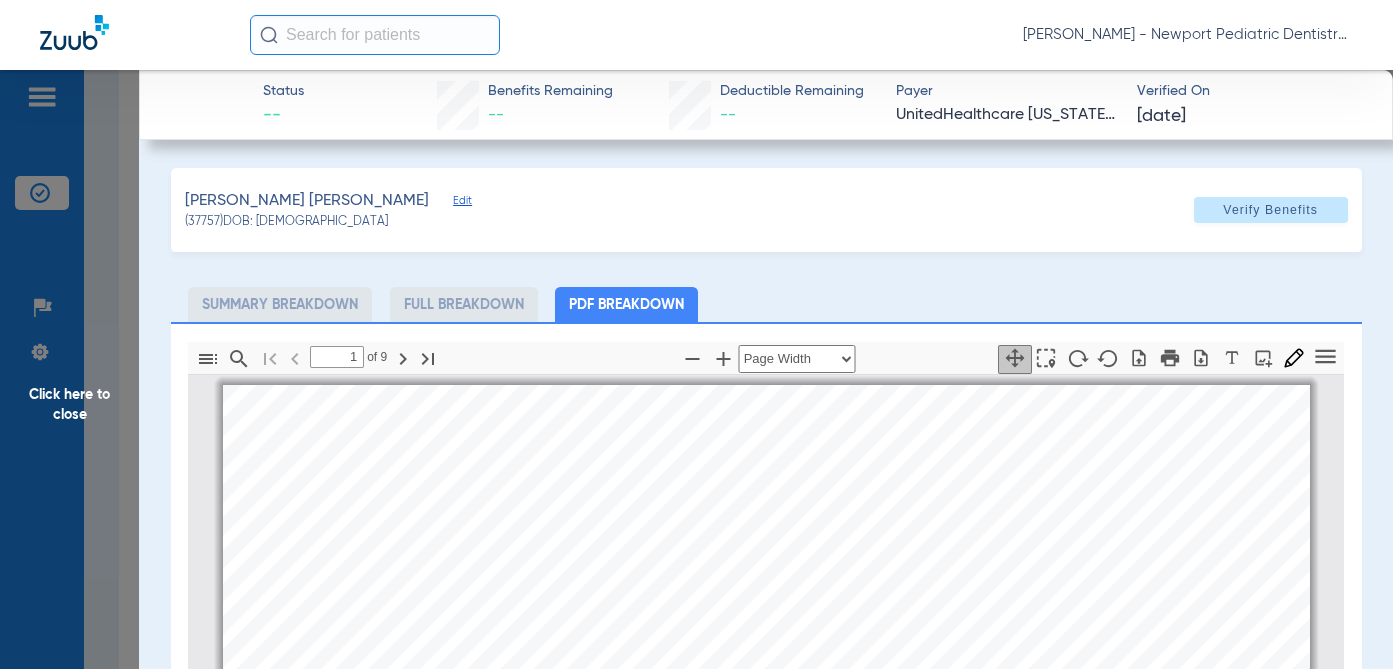 scroll, scrollTop: 10, scrollLeft: 0, axis: vertical 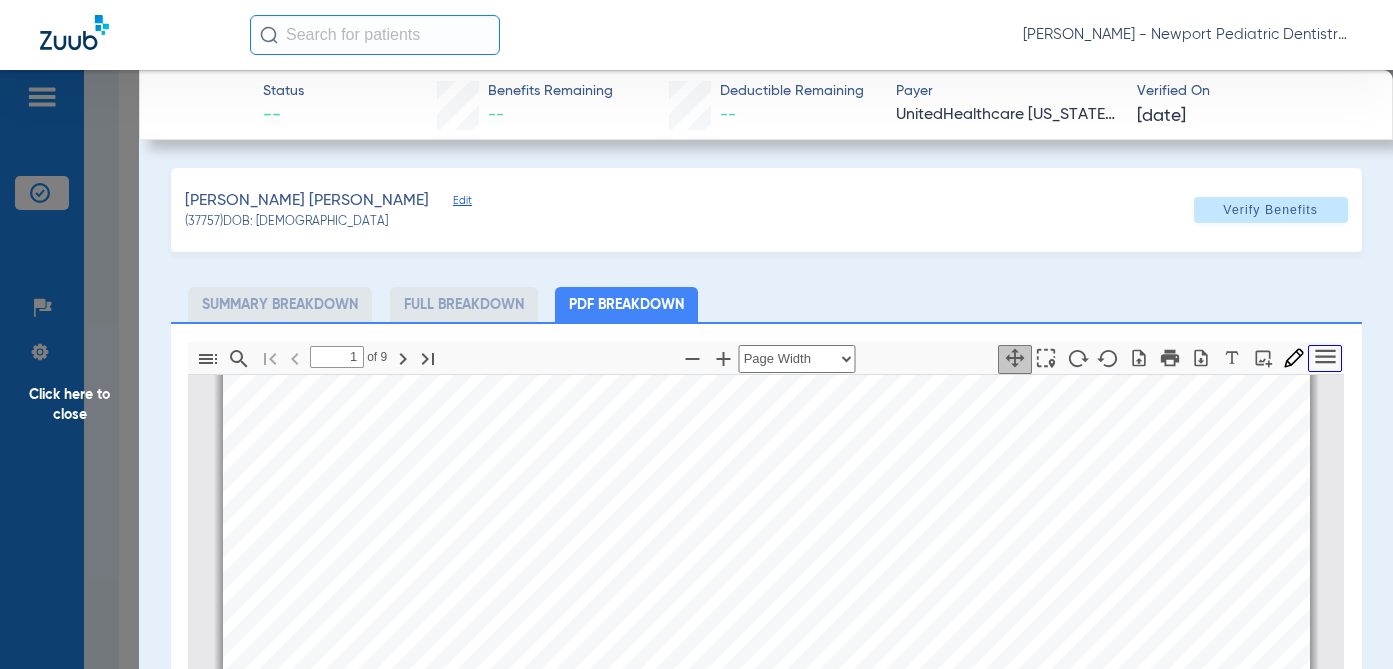 click 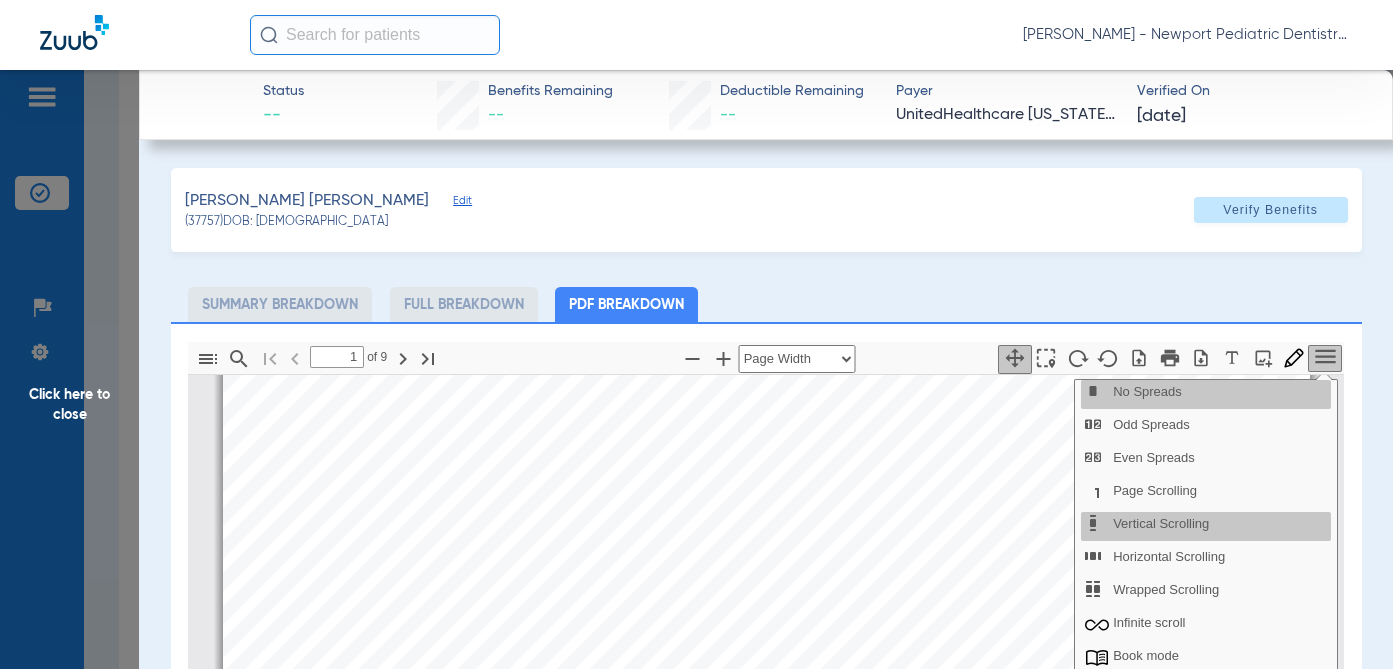 click on "Click here to close" 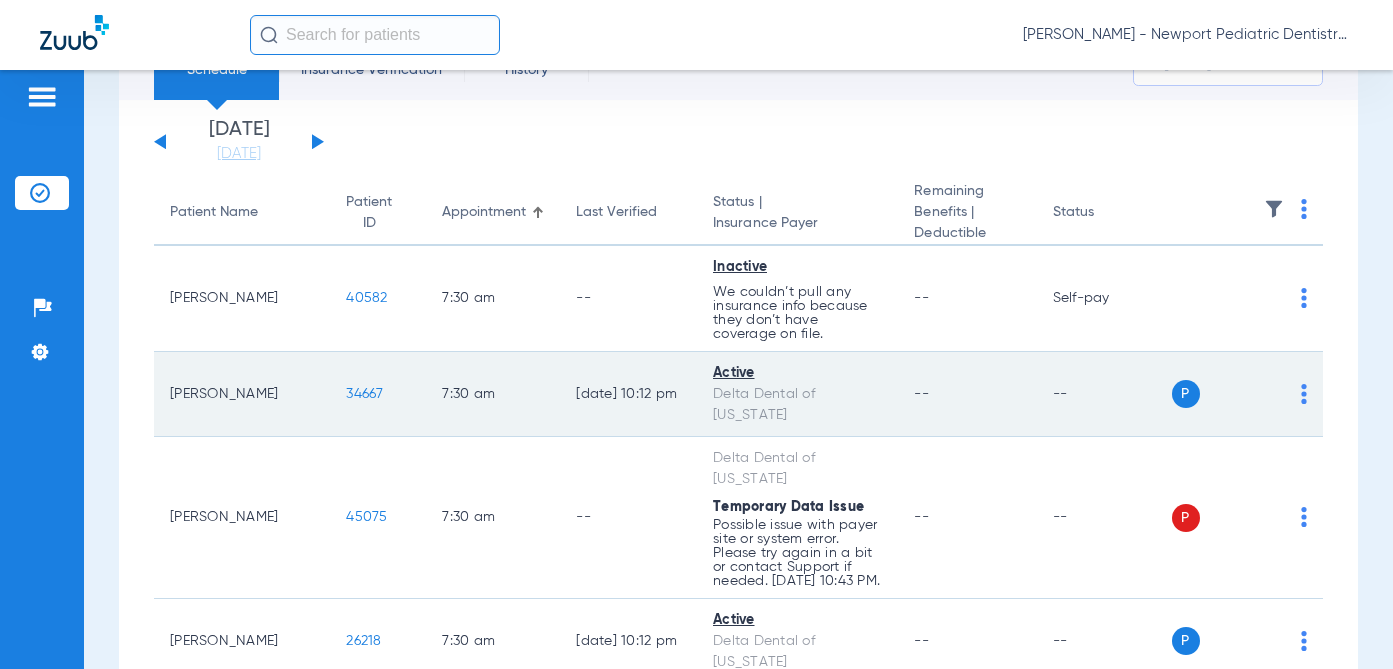 scroll, scrollTop: 100, scrollLeft: 0, axis: vertical 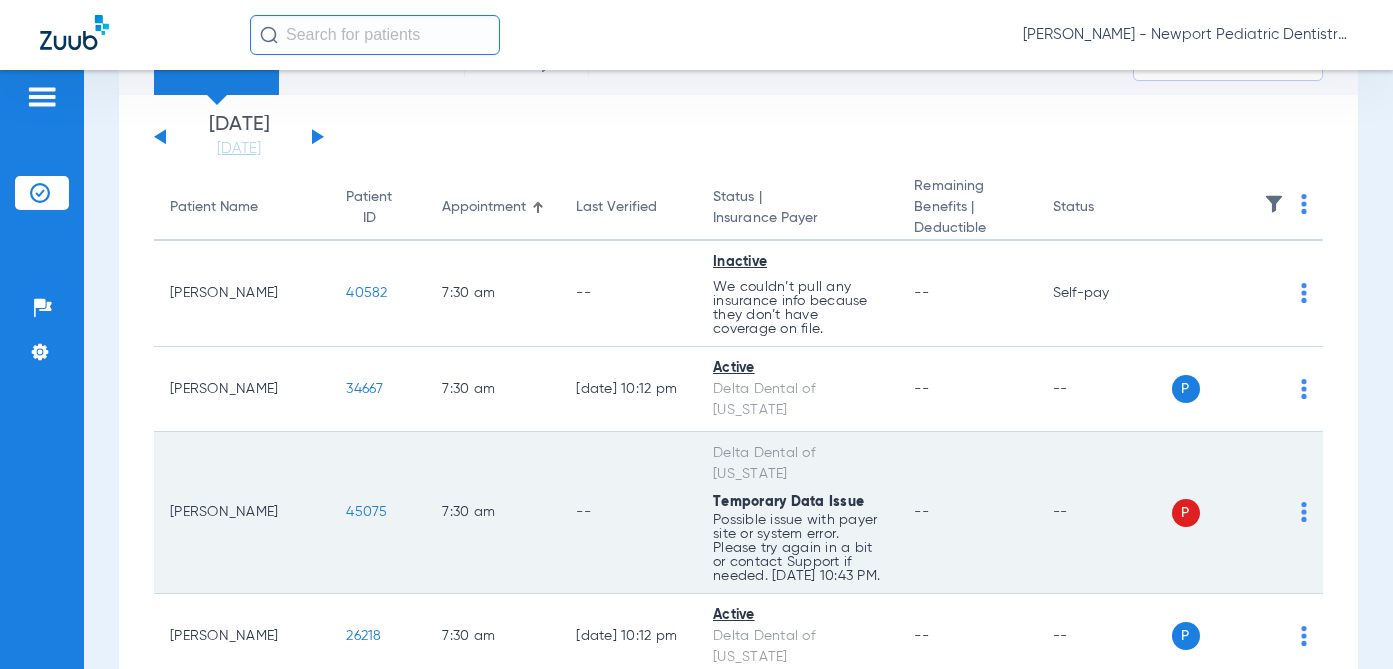 click on "45075" 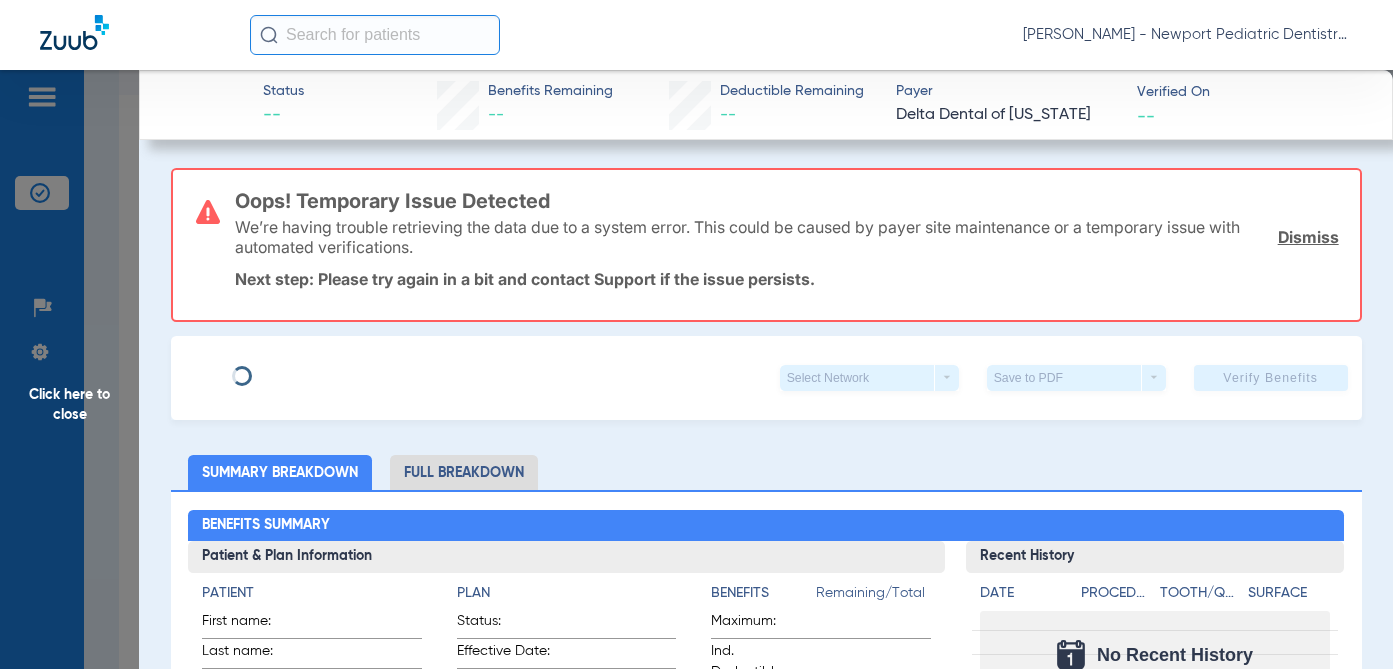 type on "[PERSON_NAME]" 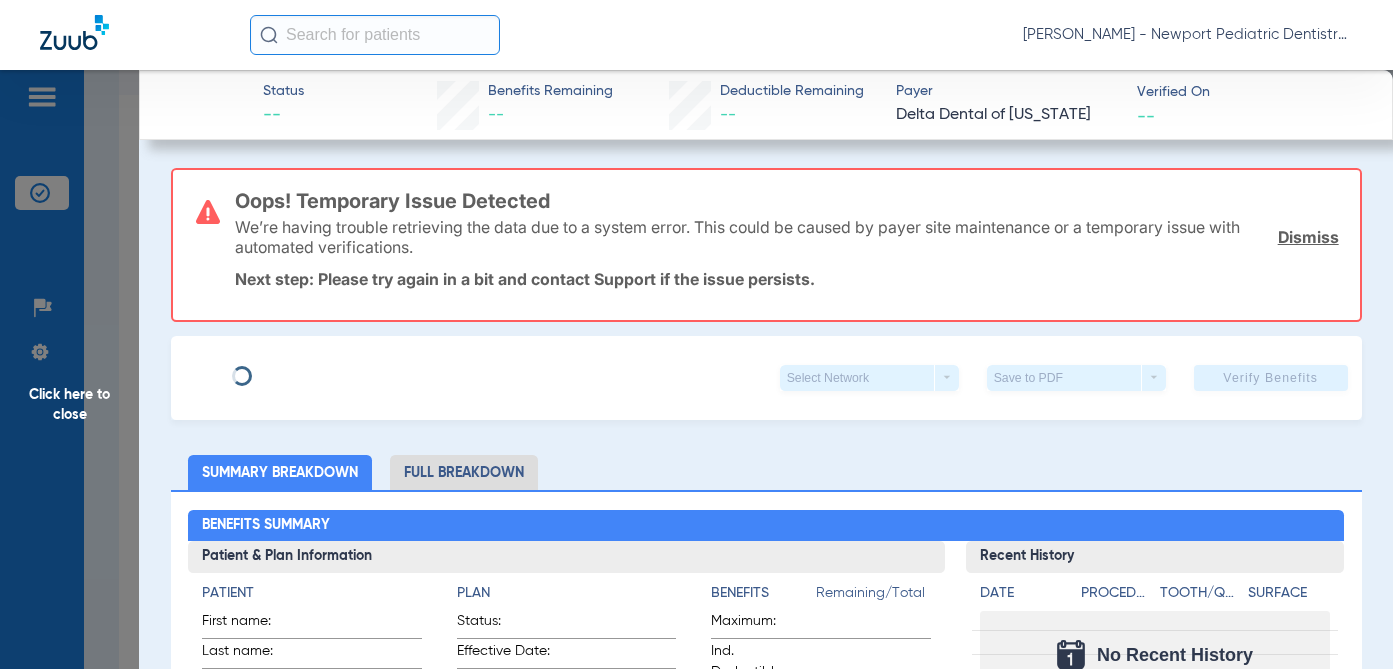 type on "[PERSON_NAME]" 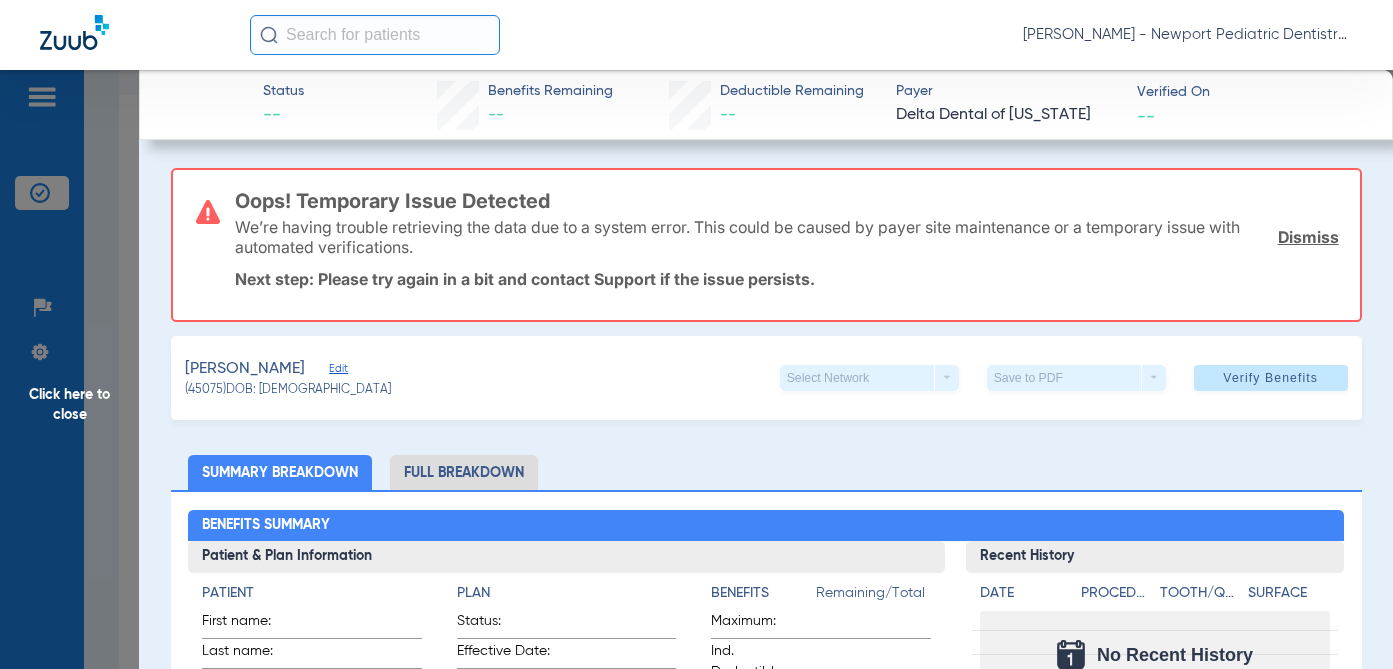 click on "Edit" 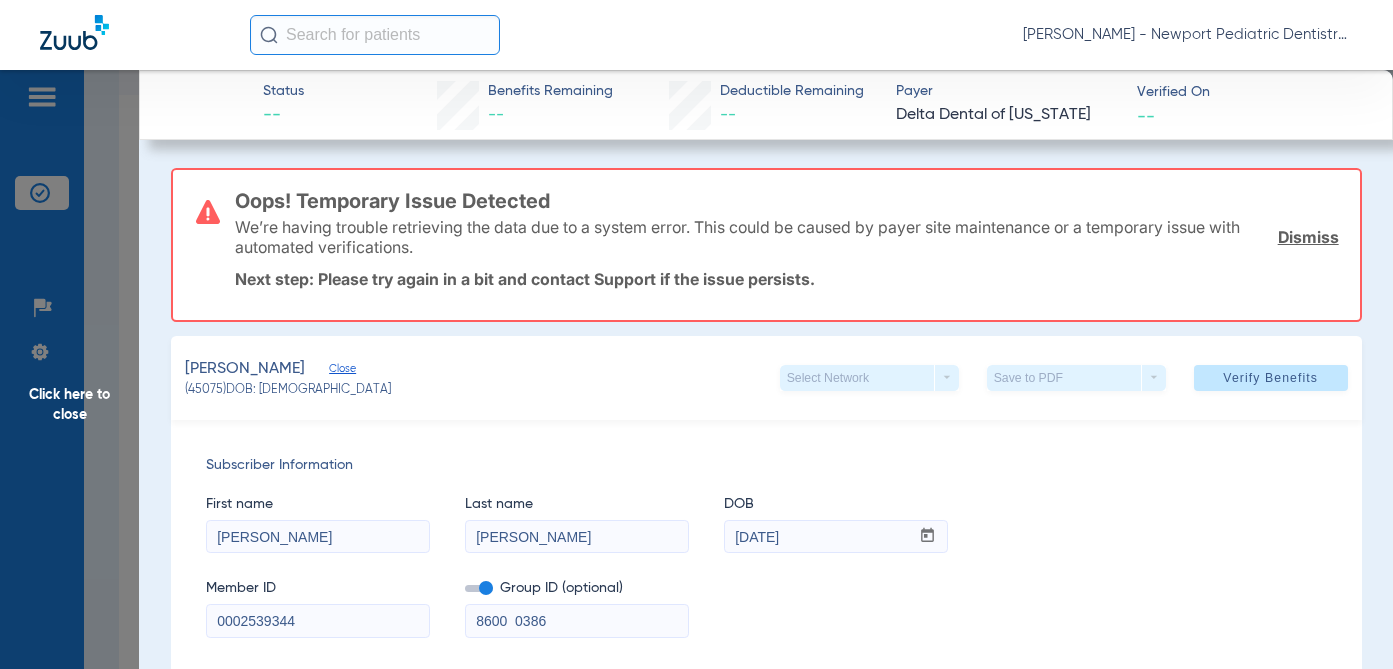 drag, startPoint x: 358, startPoint y: 543, endPoint x: 88, endPoint y: 478, distance: 277.71387 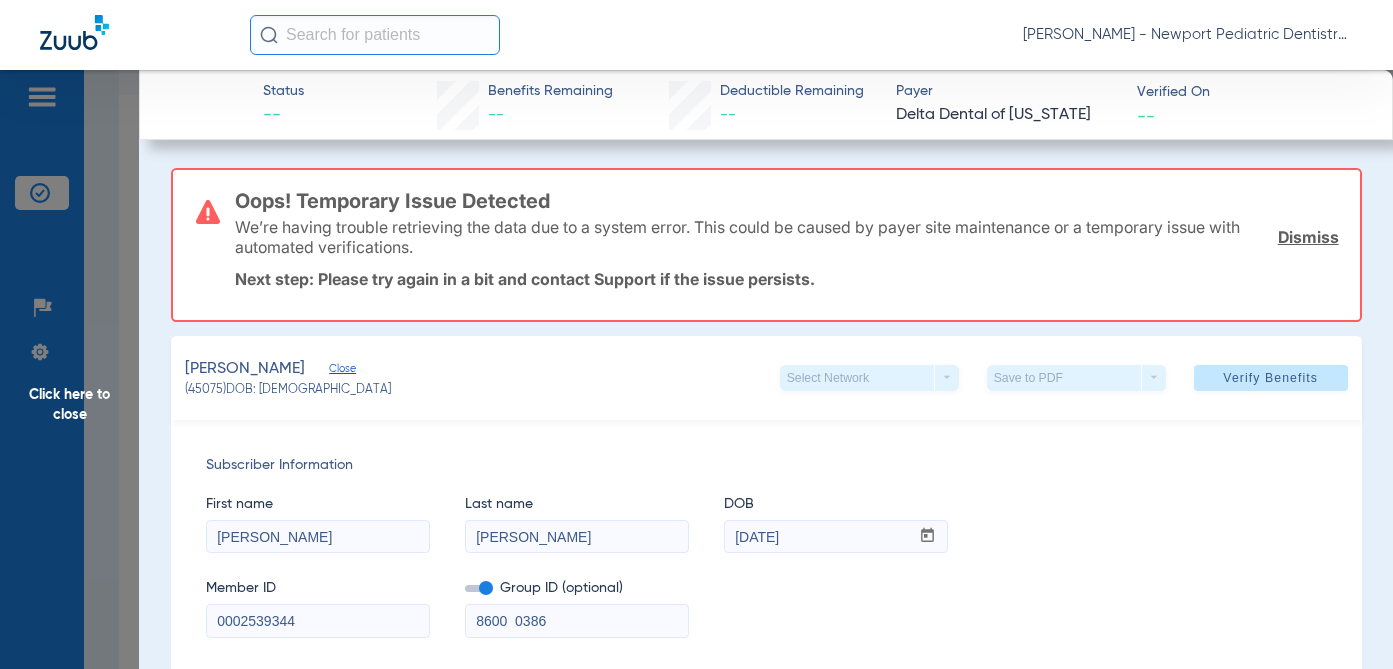 type on "[PERSON_NAME]" 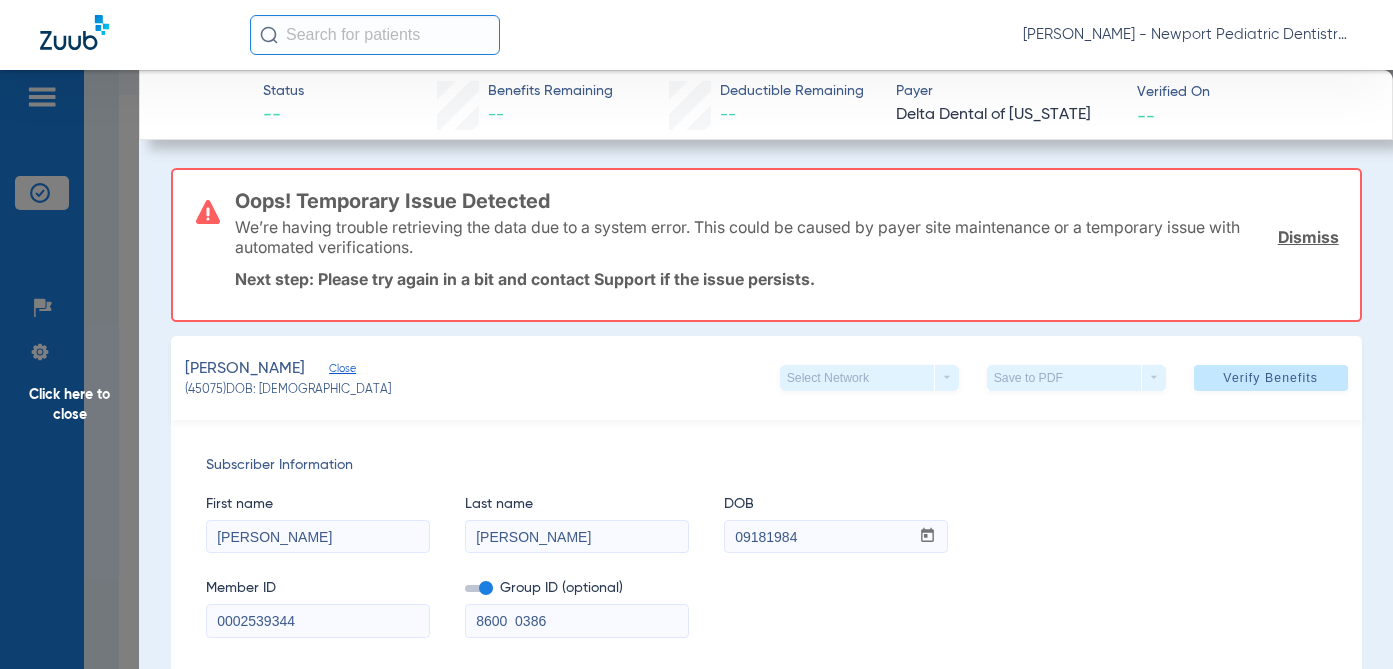 type on "[DATE]" 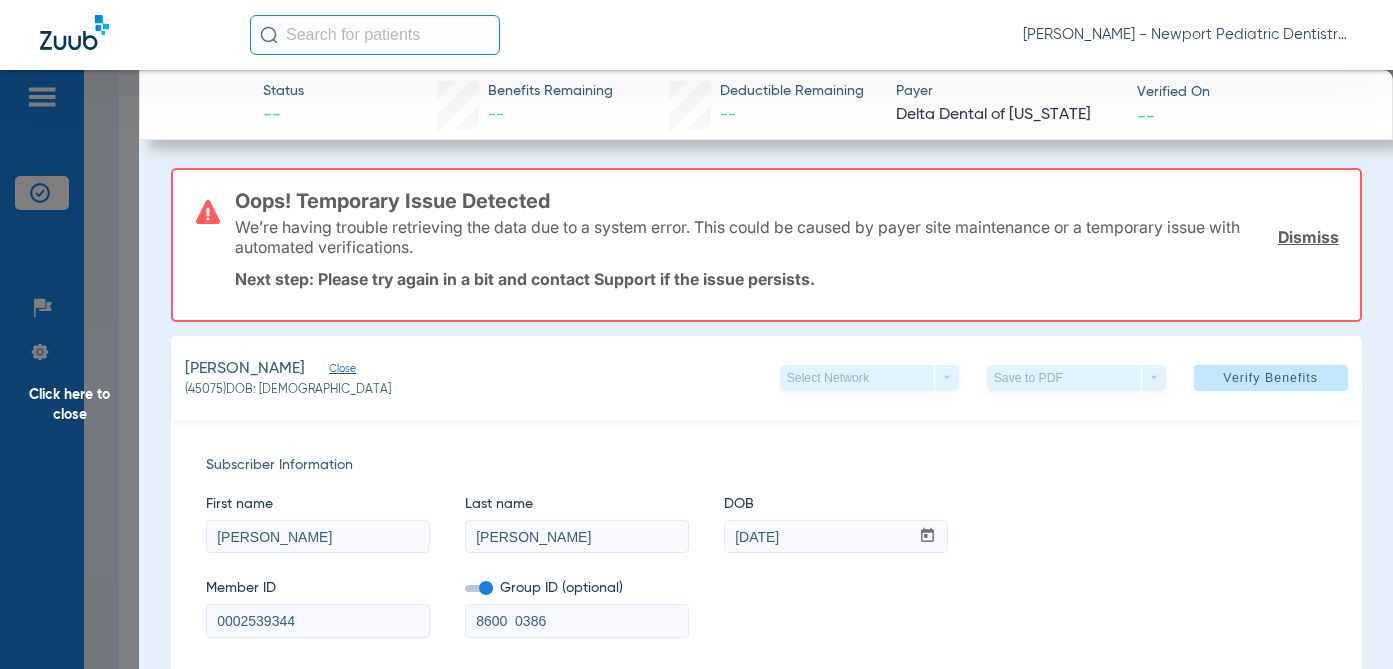 type 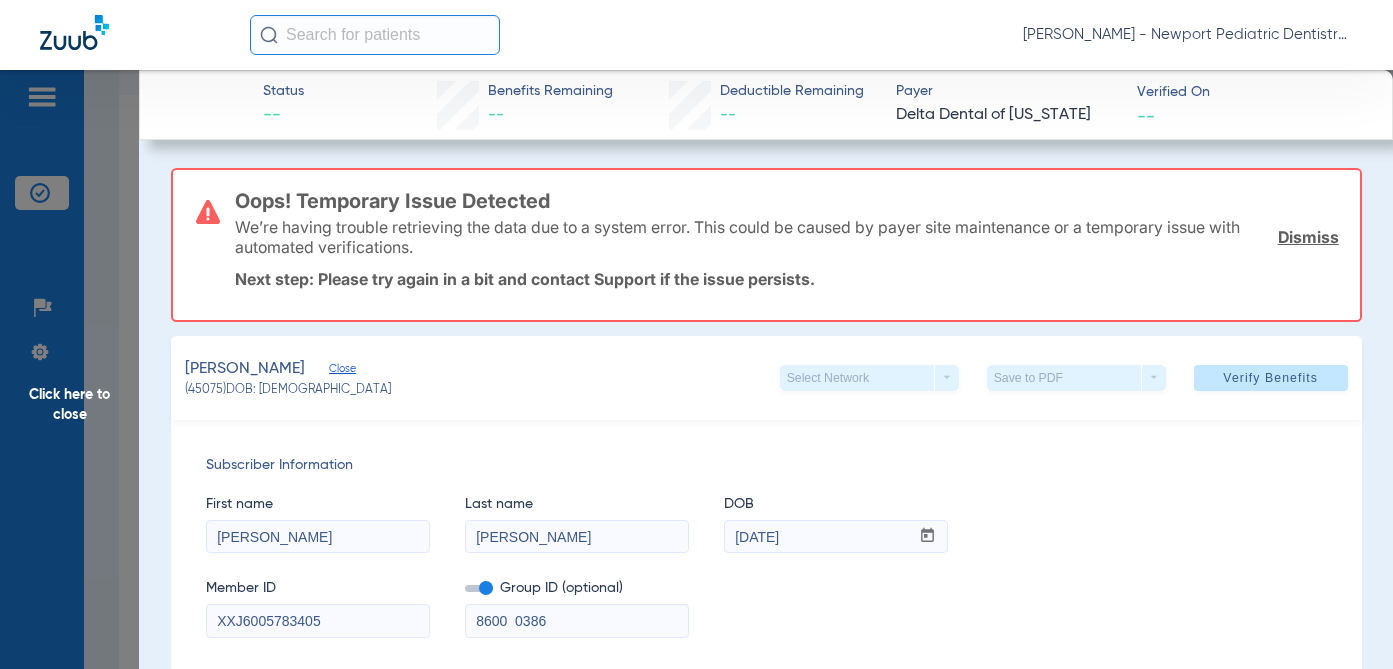 type on "XXJ6005783405" 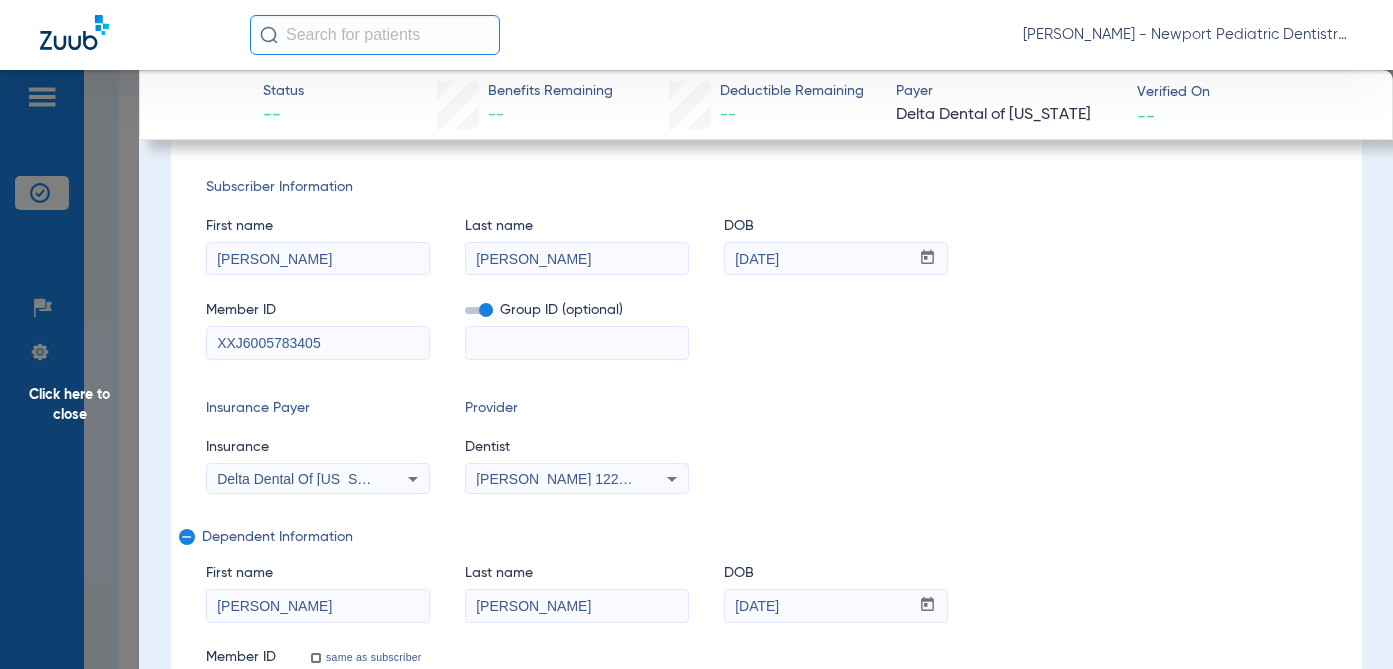 scroll, scrollTop: 300, scrollLeft: 0, axis: vertical 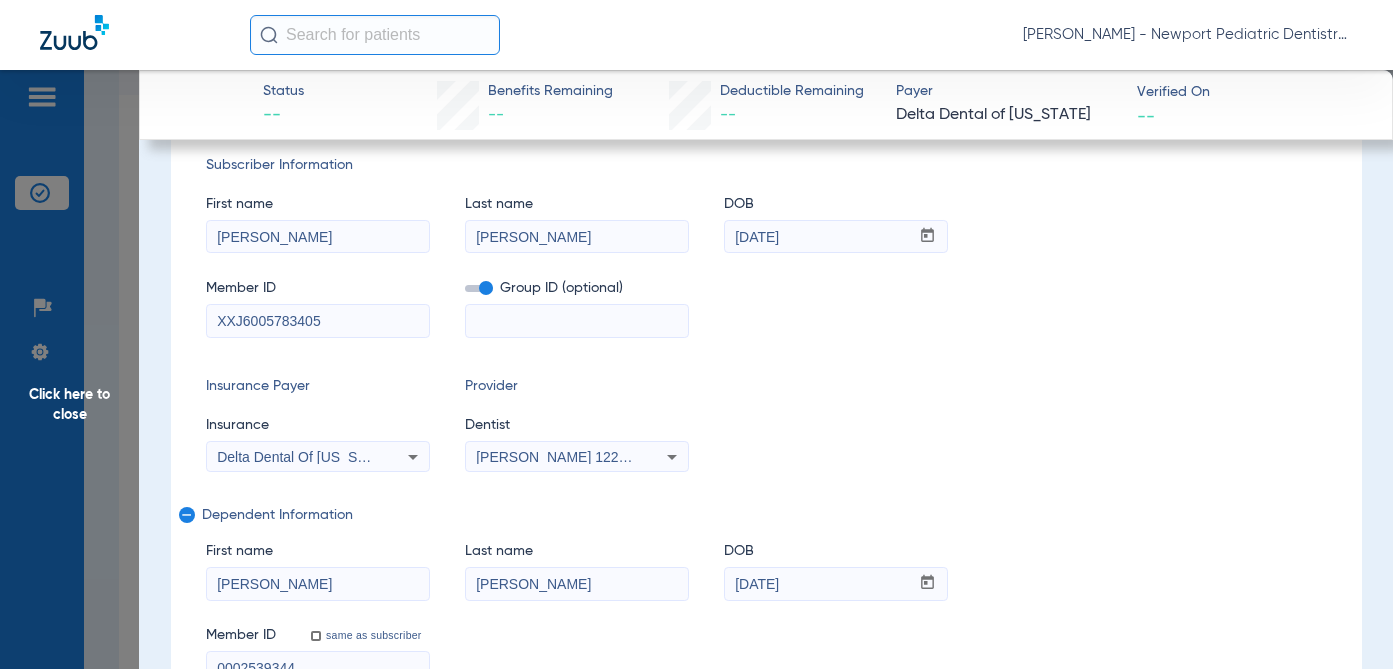 type 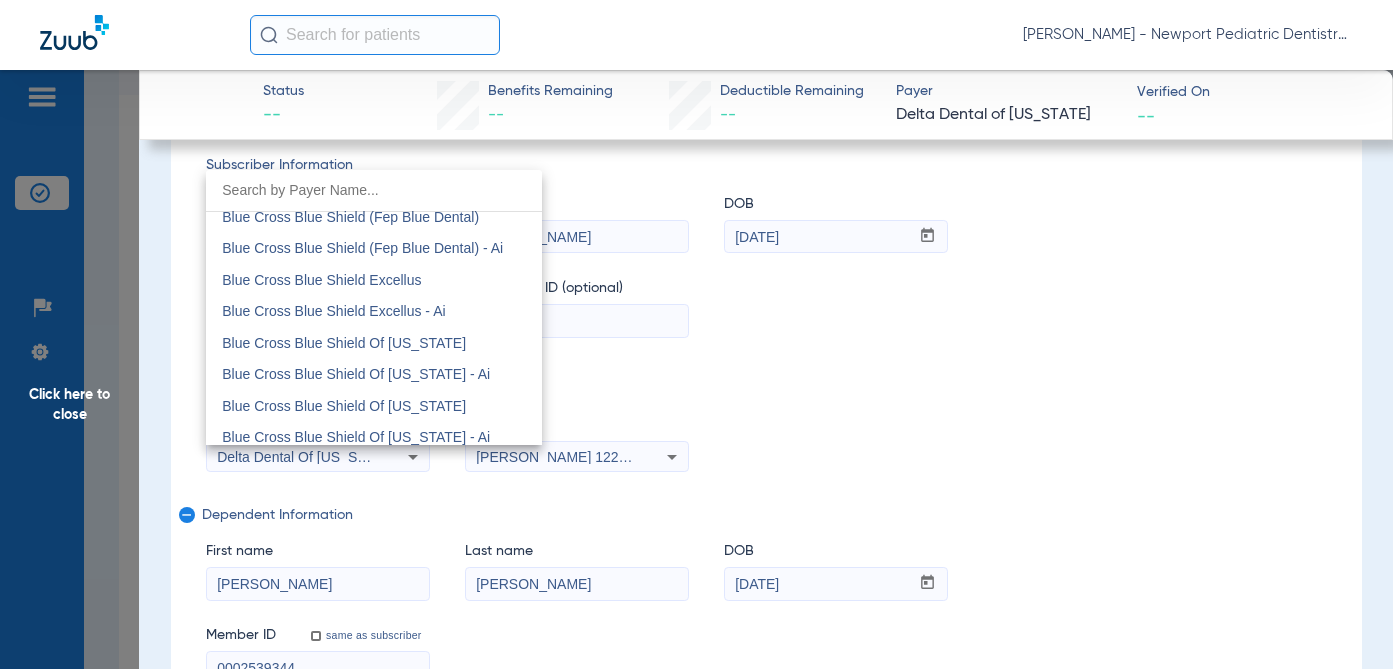scroll, scrollTop: 702, scrollLeft: 0, axis: vertical 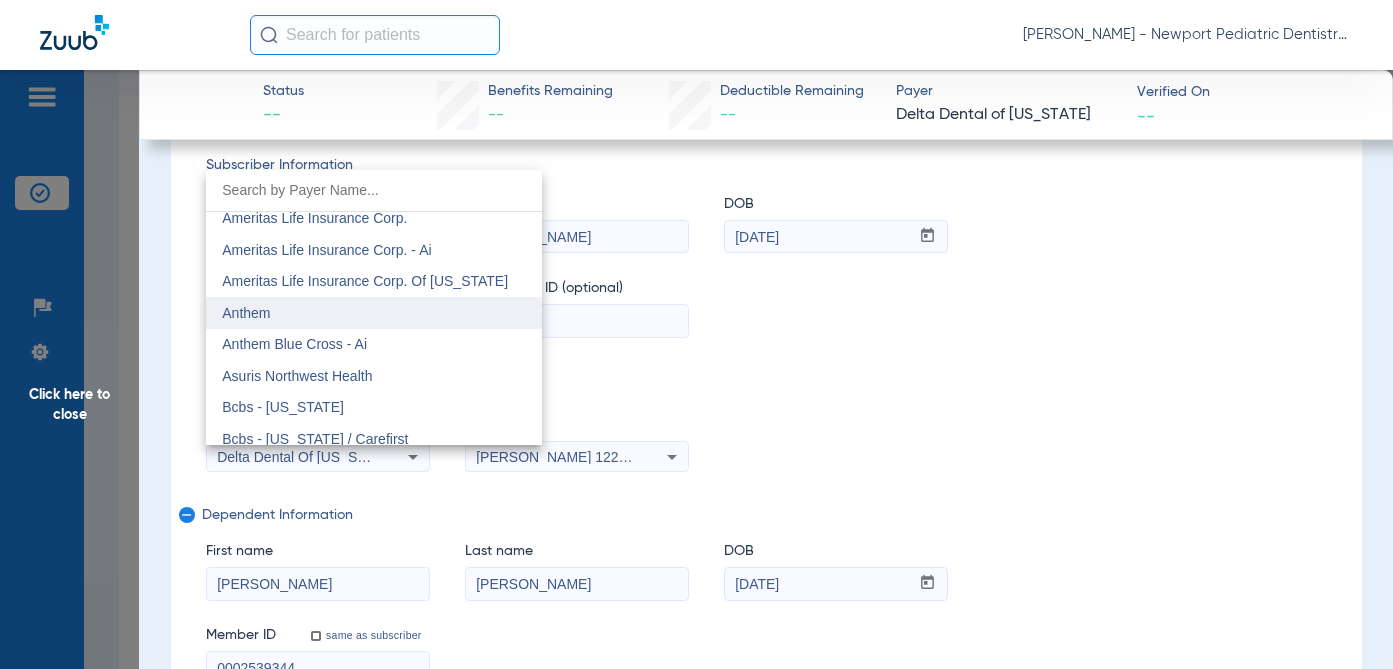click on "Anthem" at bounding box center (374, 313) 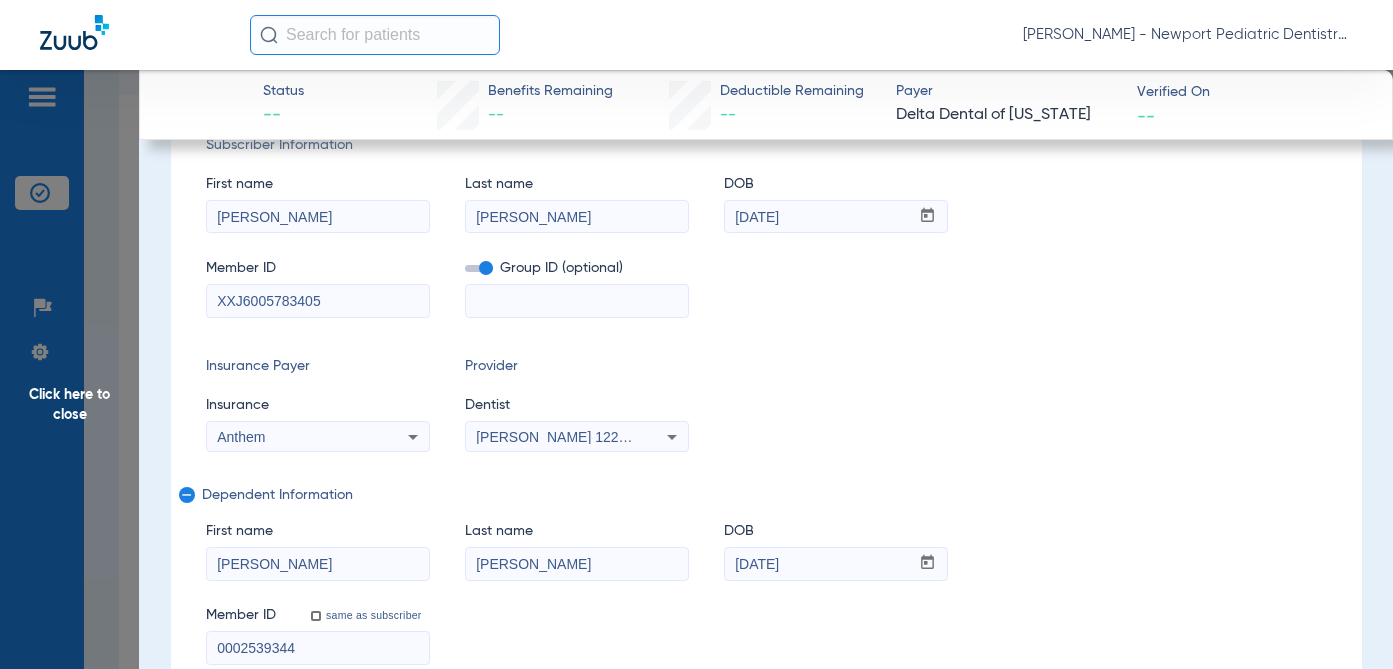 scroll, scrollTop: 300, scrollLeft: 0, axis: vertical 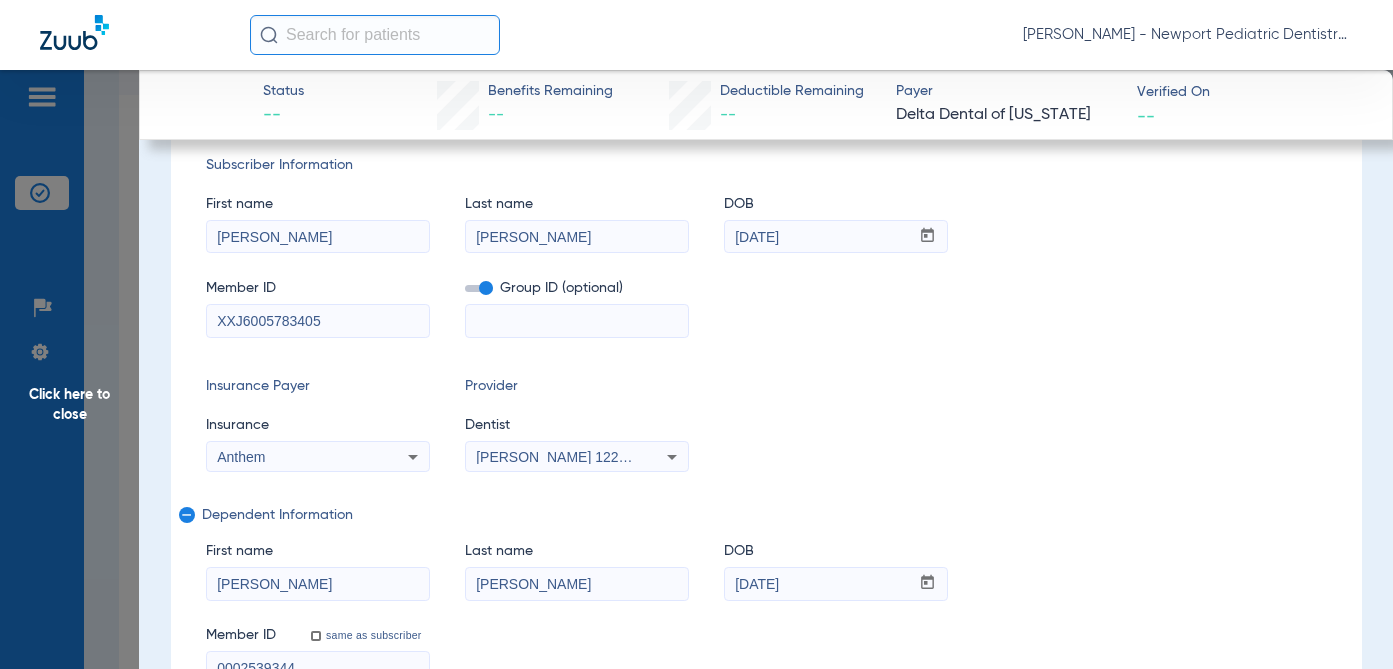 drag, startPoint x: 356, startPoint y: 321, endPoint x: 235, endPoint y: 334, distance: 121.69634 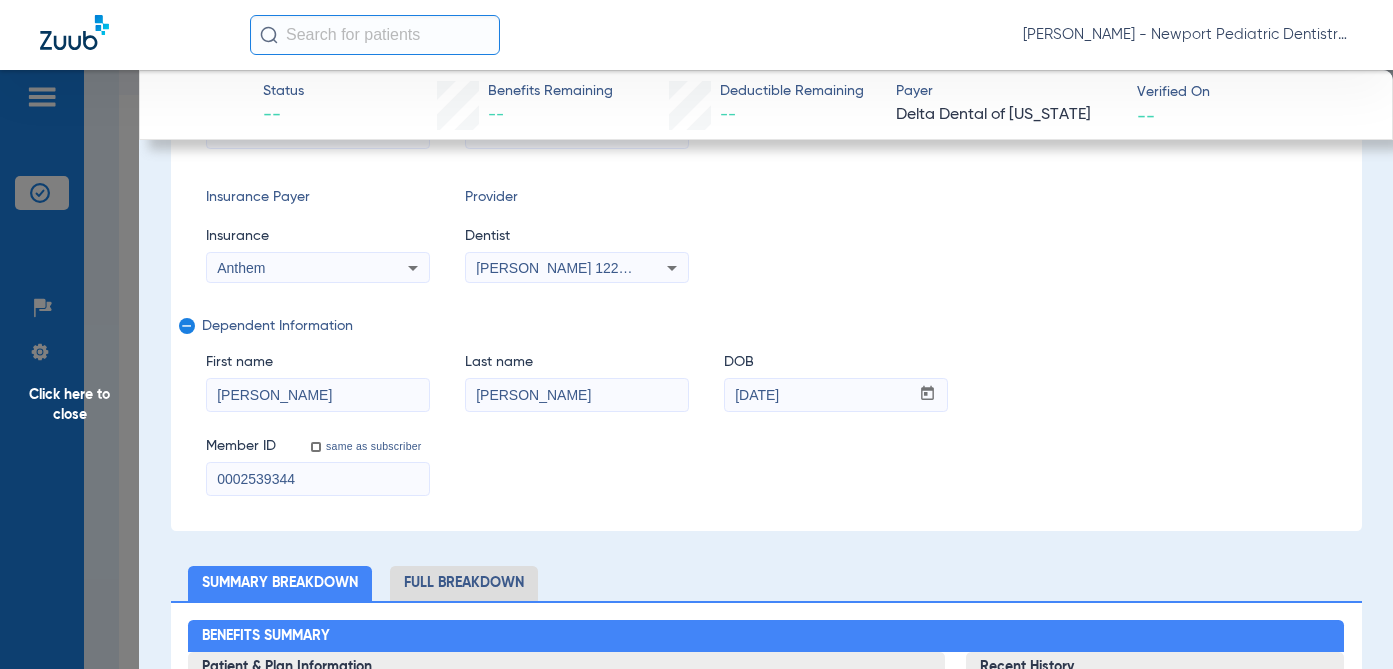 scroll, scrollTop: 500, scrollLeft: 0, axis: vertical 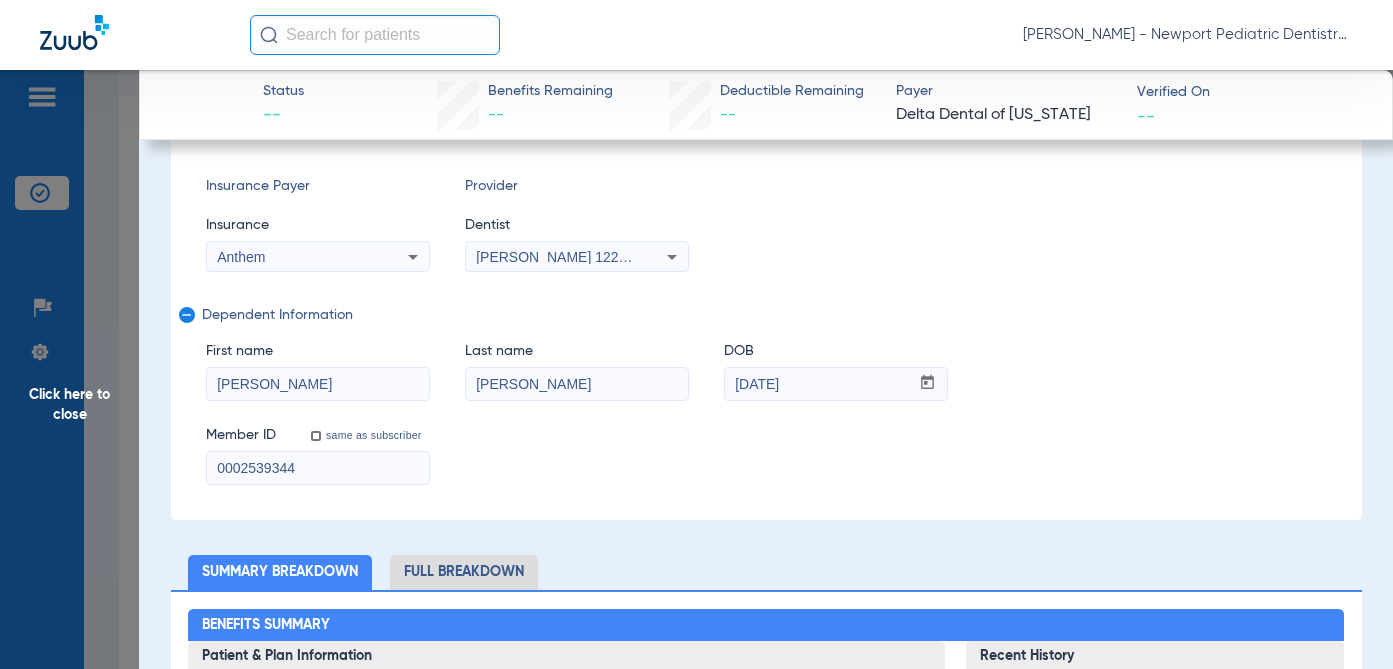 drag, startPoint x: 330, startPoint y: 463, endPoint x: 113, endPoint y: 466, distance: 217.02074 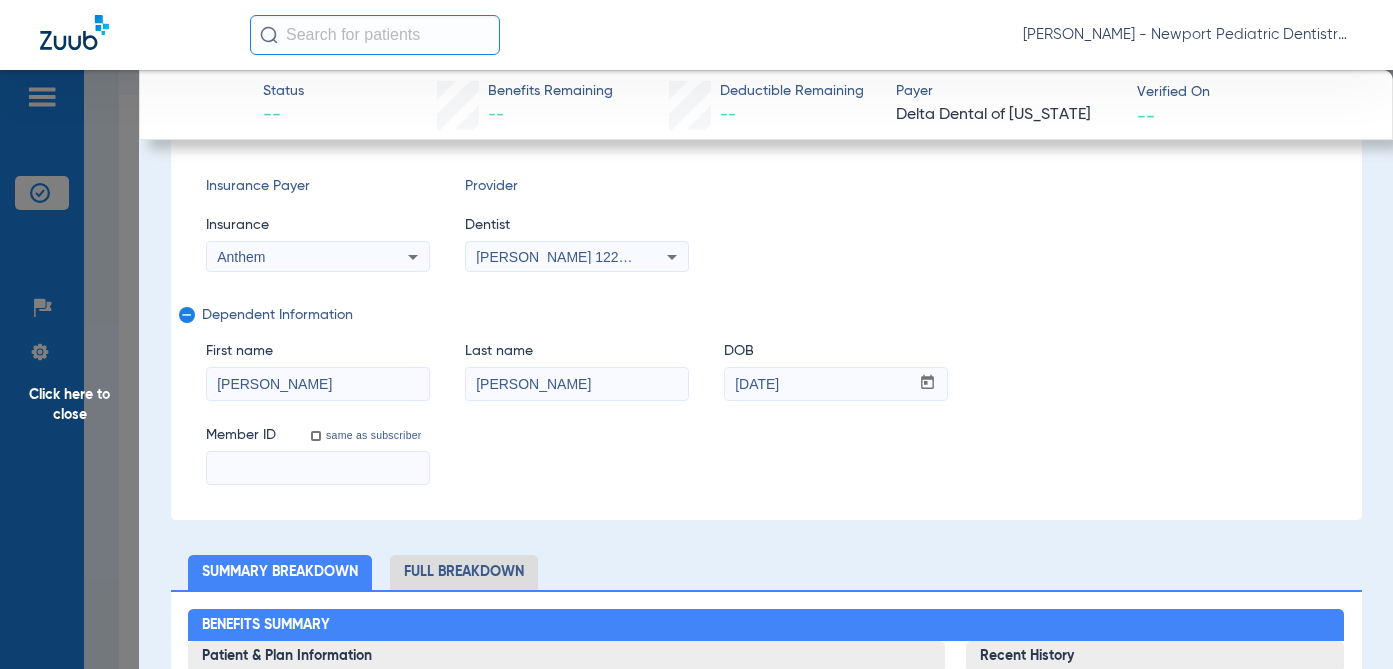 paste on "XXJ6005783405" 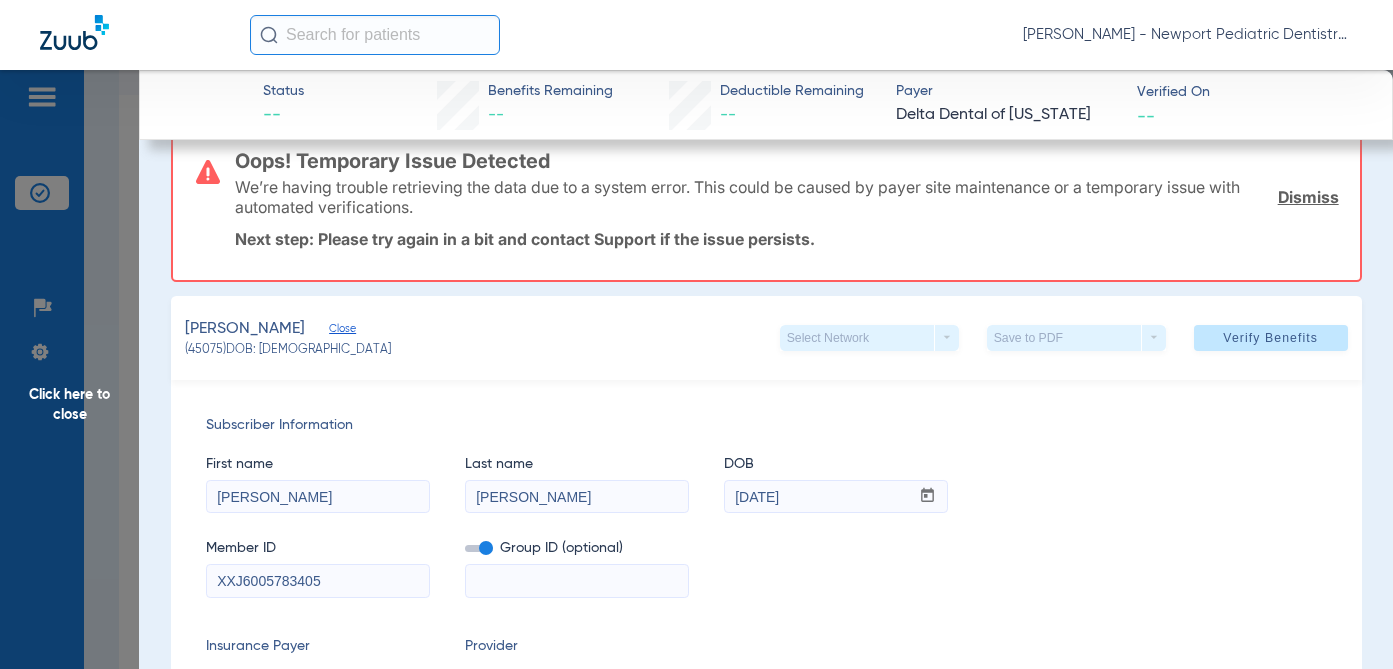 scroll, scrollTop: 0, scrollLeft: 0, axis: both 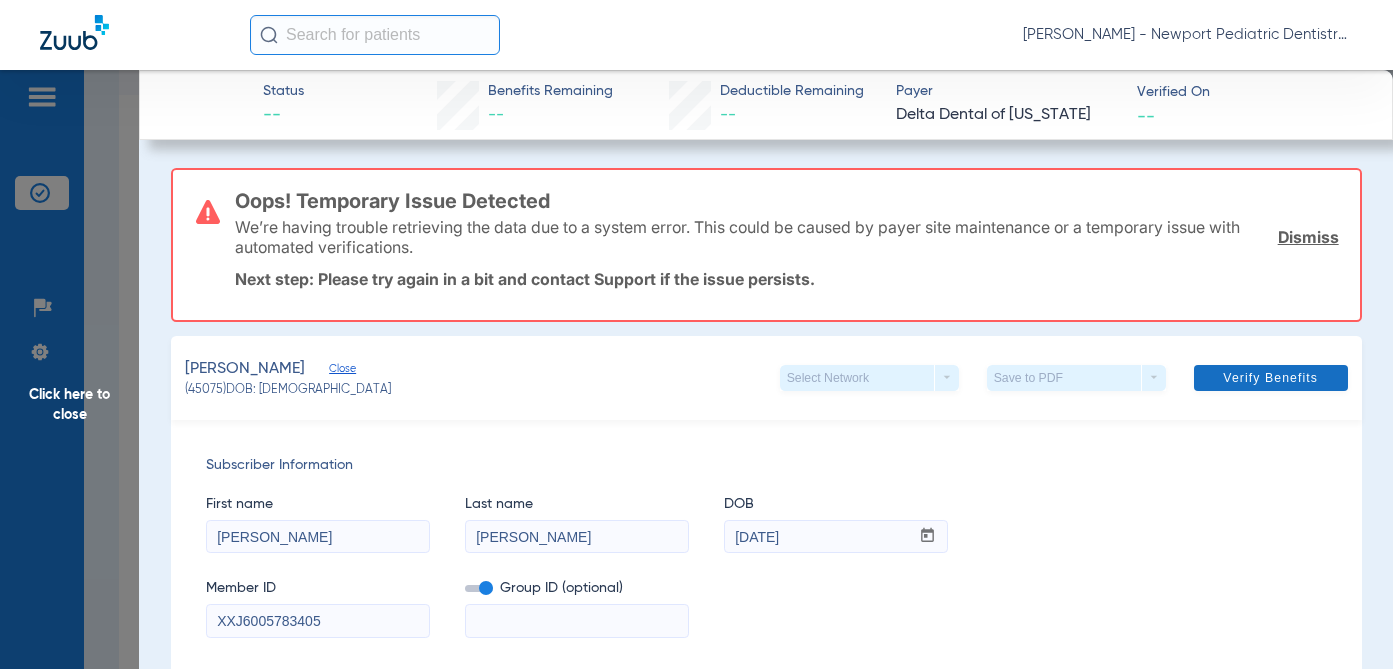 type on "XXJ6005783405" 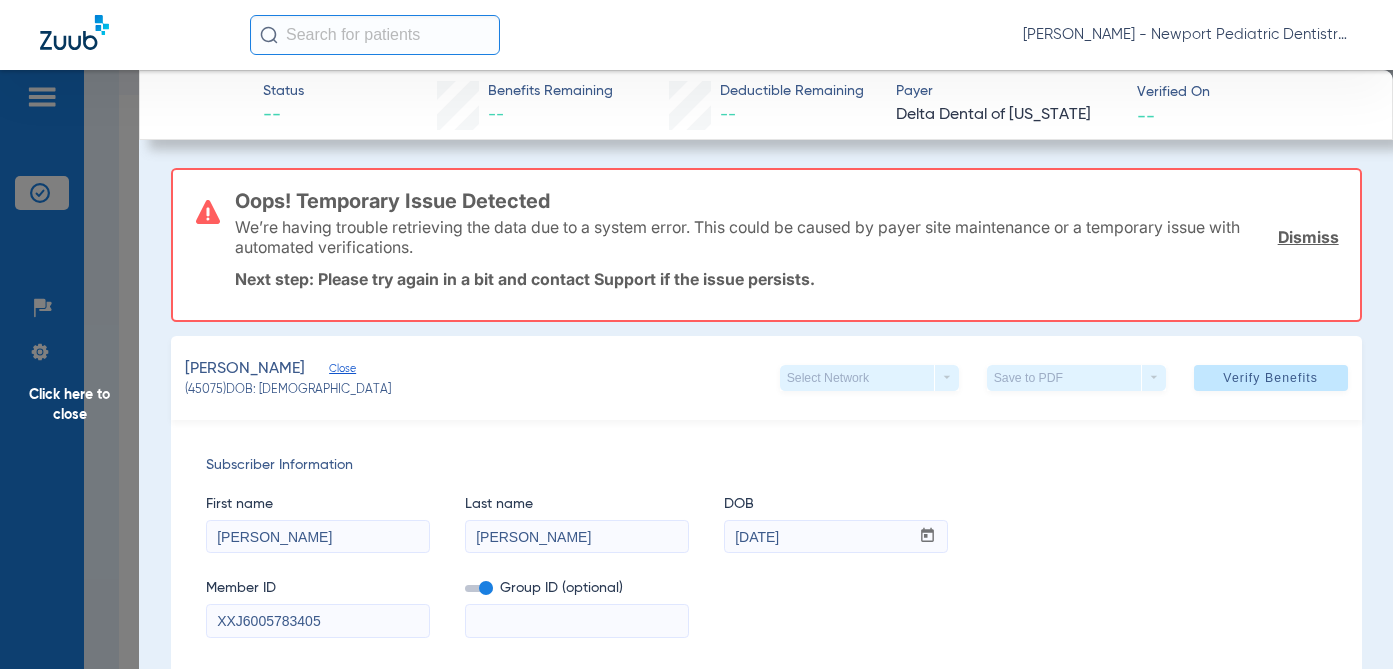 click on "Verify Benefits" 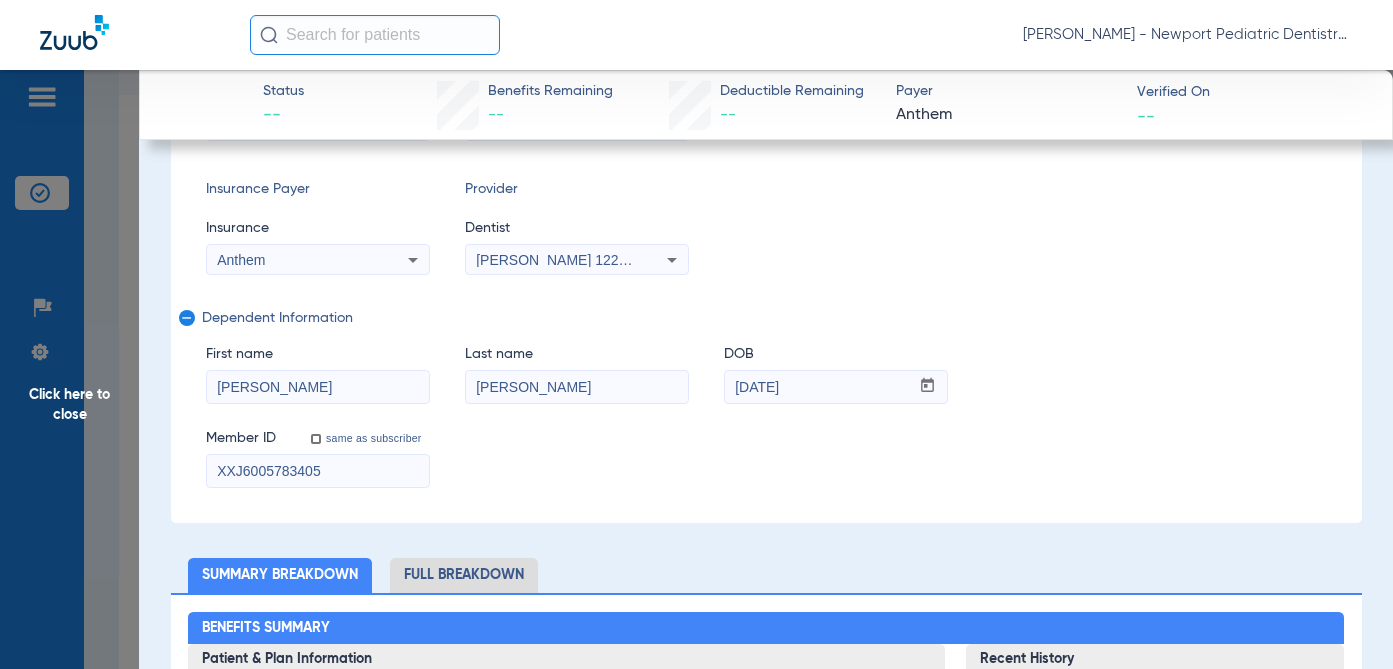 scroll, scrollTop: 500, scrollLeft: 0, axis: vertical 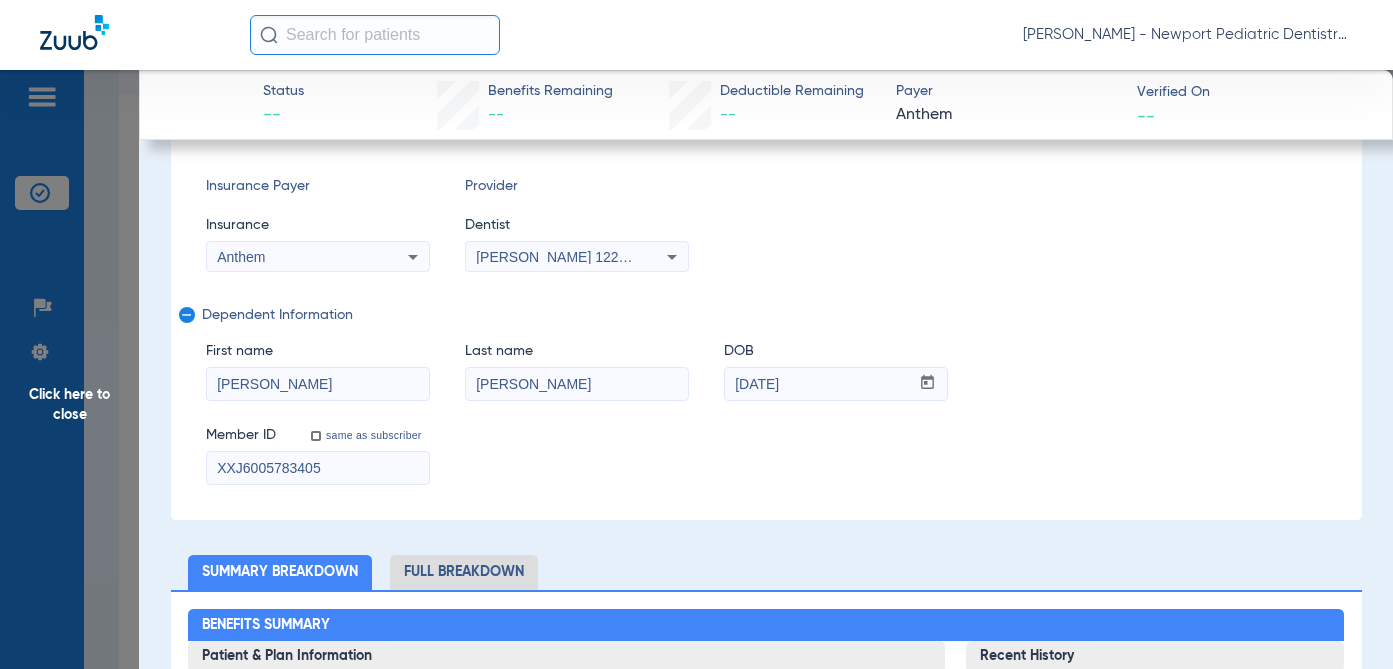 click on "Anthem" at bounding box center [297, 257] 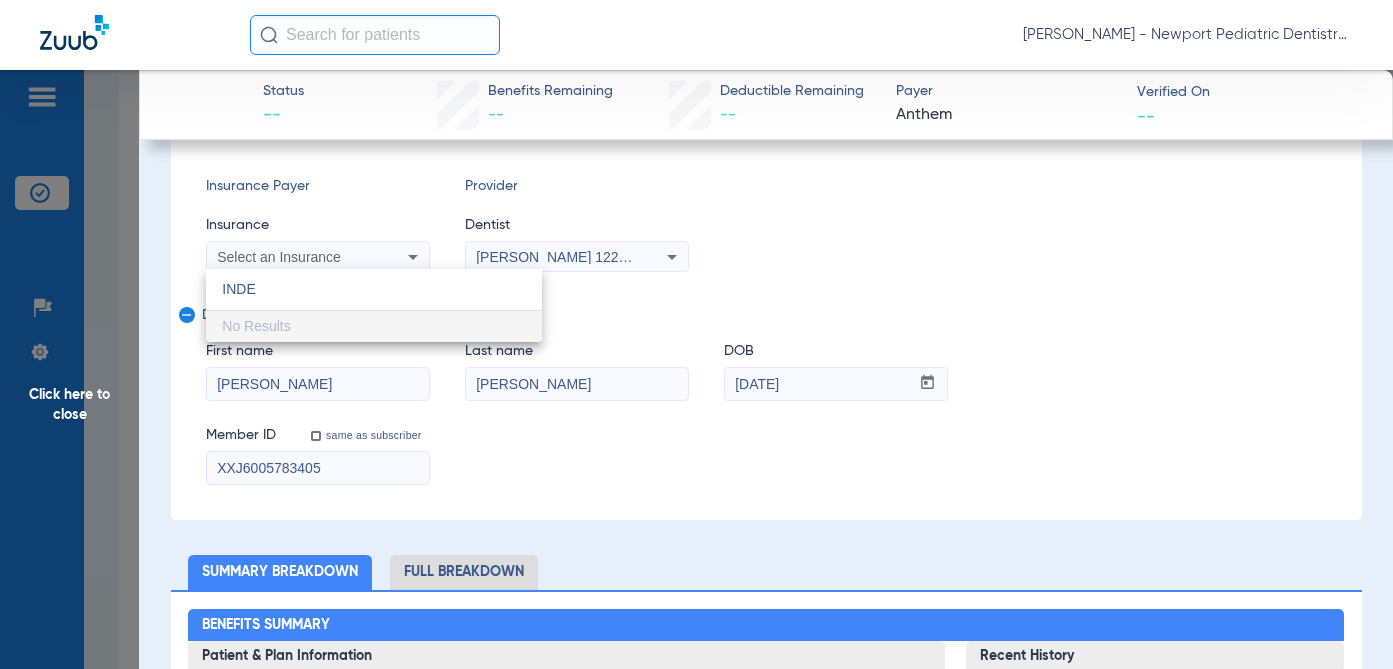 scroll, scrollTop: 0, scrollLeft: 0, axis: both 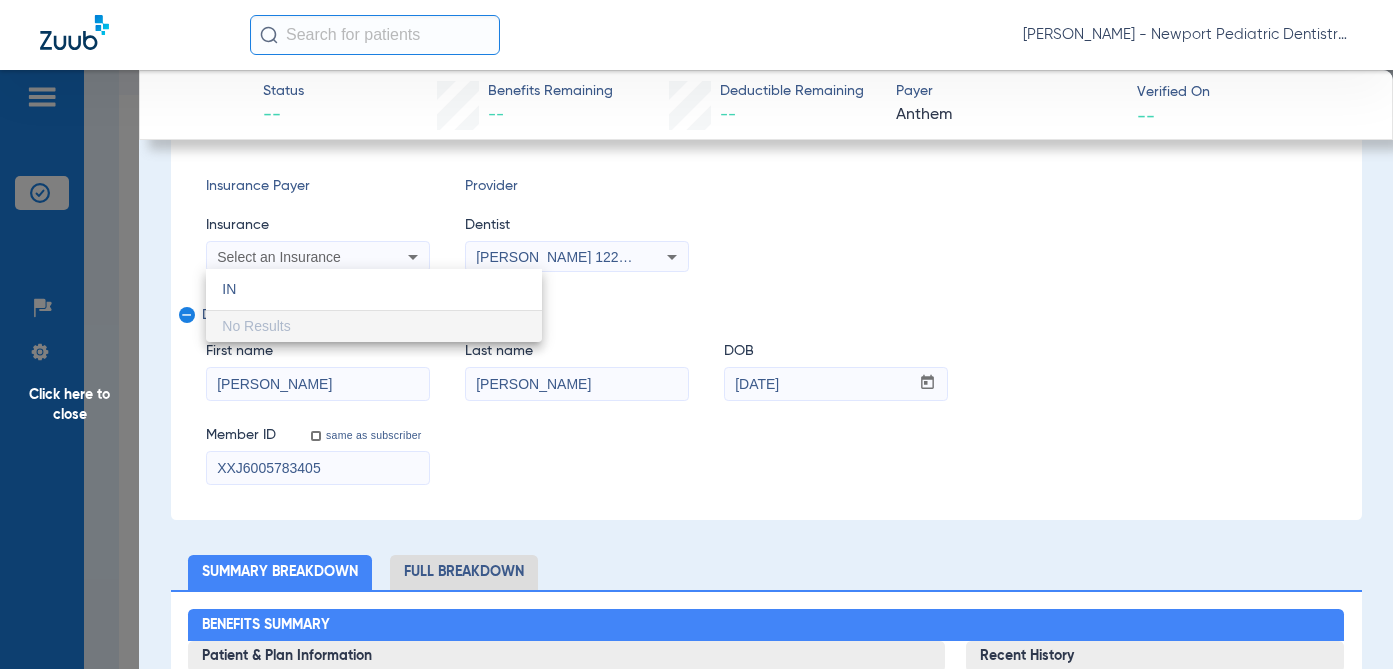 type on "I" 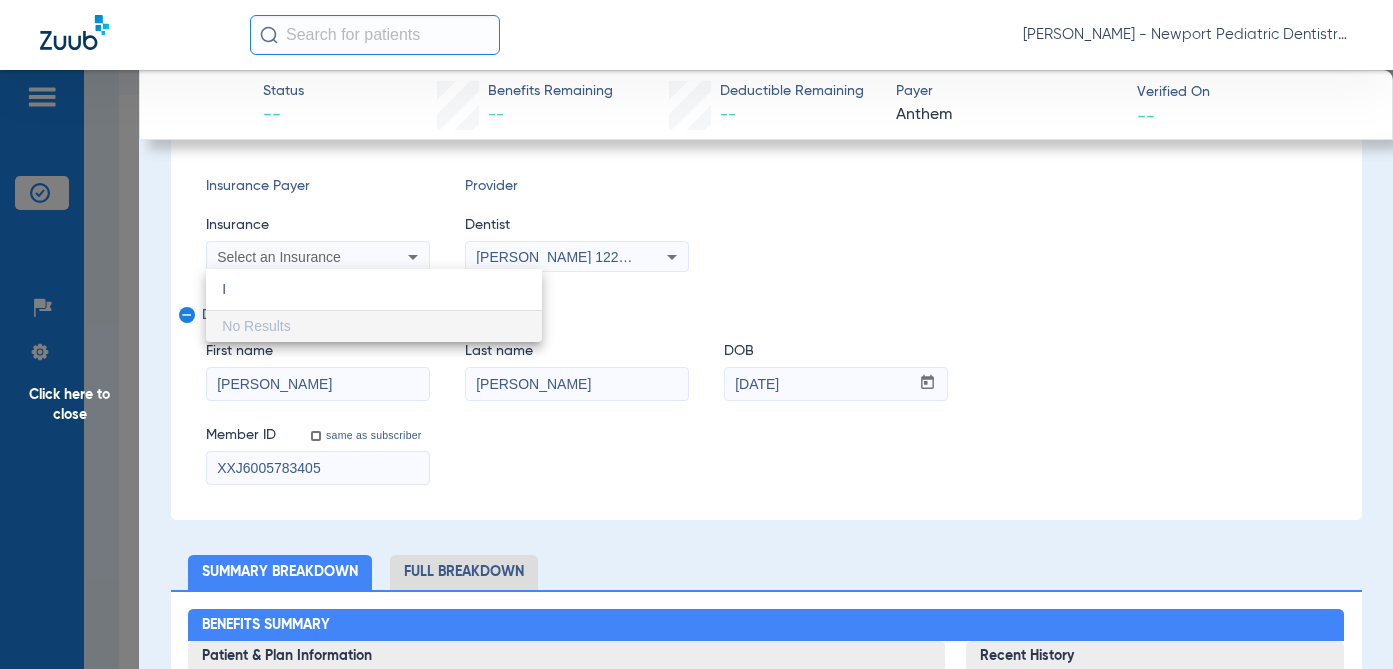 type 